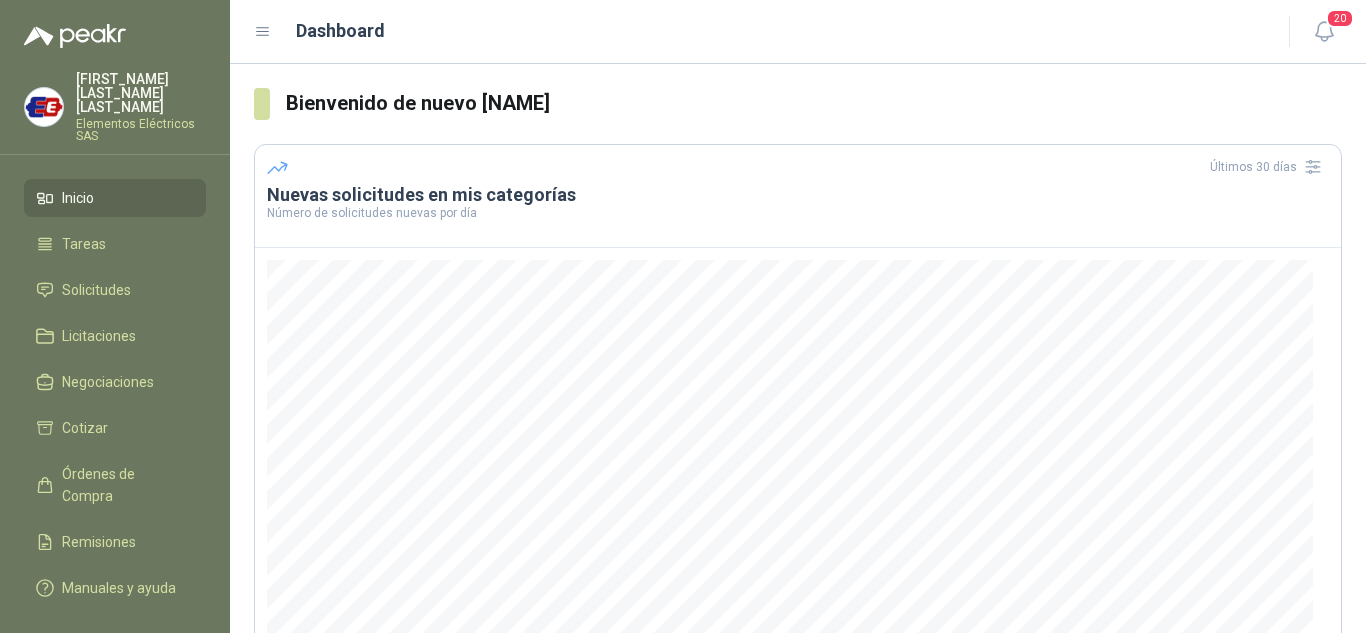 scroll, scrollTop: 0, scrollLeft: 0, axis: both 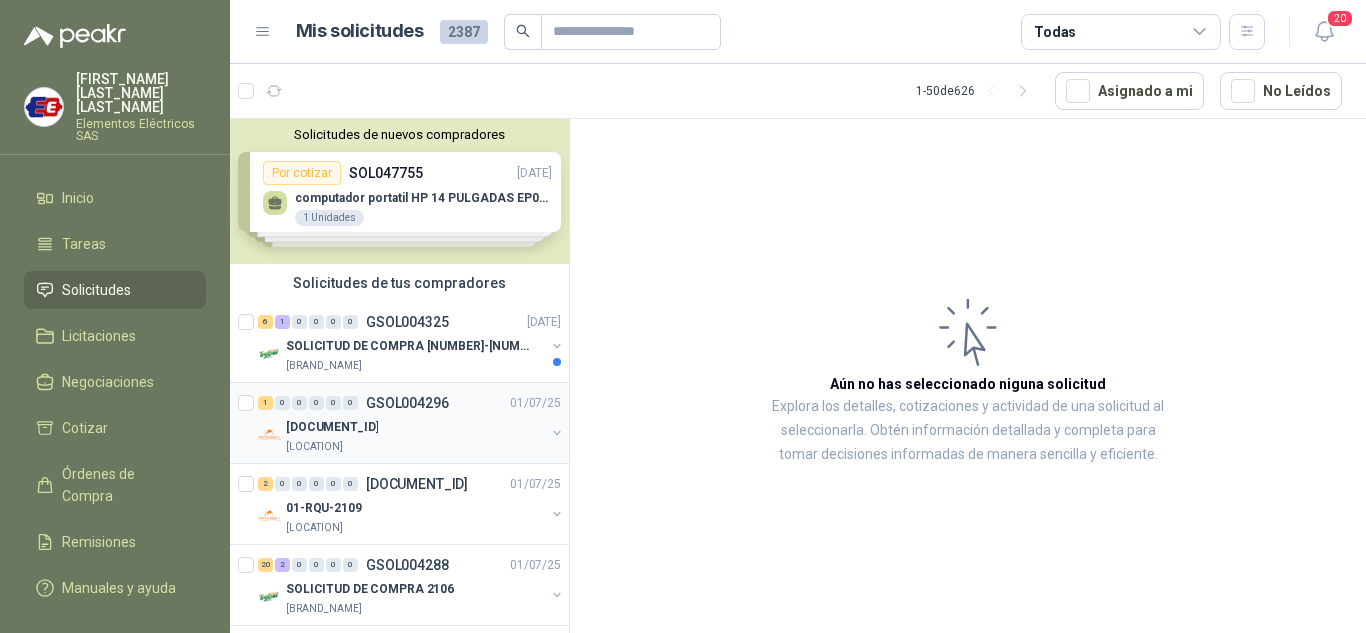 click on "[DOCUMENT_ID]" at bounding box center (332, 427) 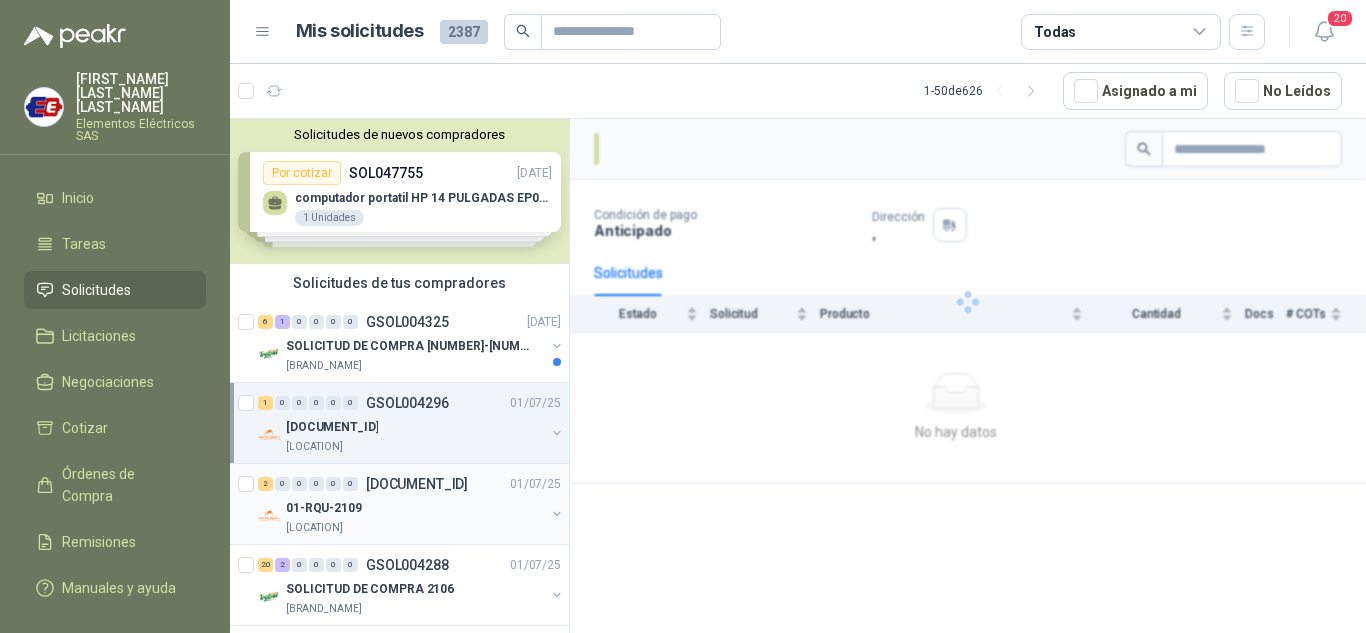 scroll, scrollTop: 100, scrollLeft: 0, axis: vertical 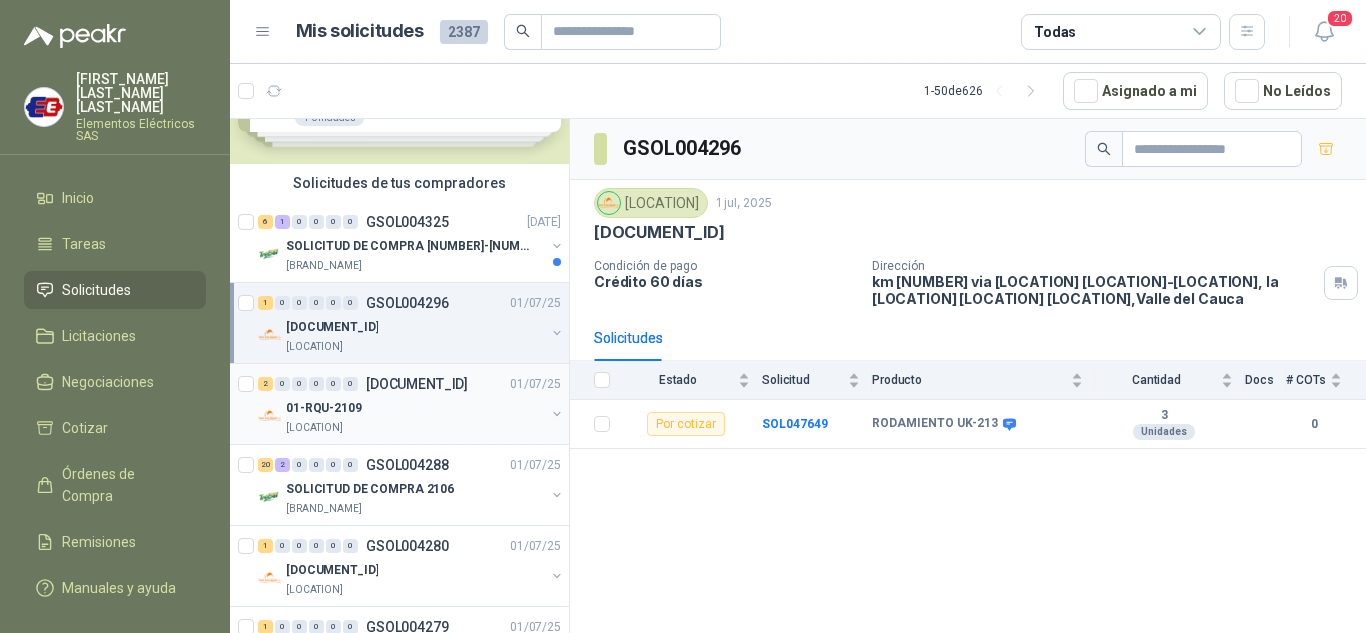 click on "2   0   0   0   0   0" at bounding box center (308, 384) 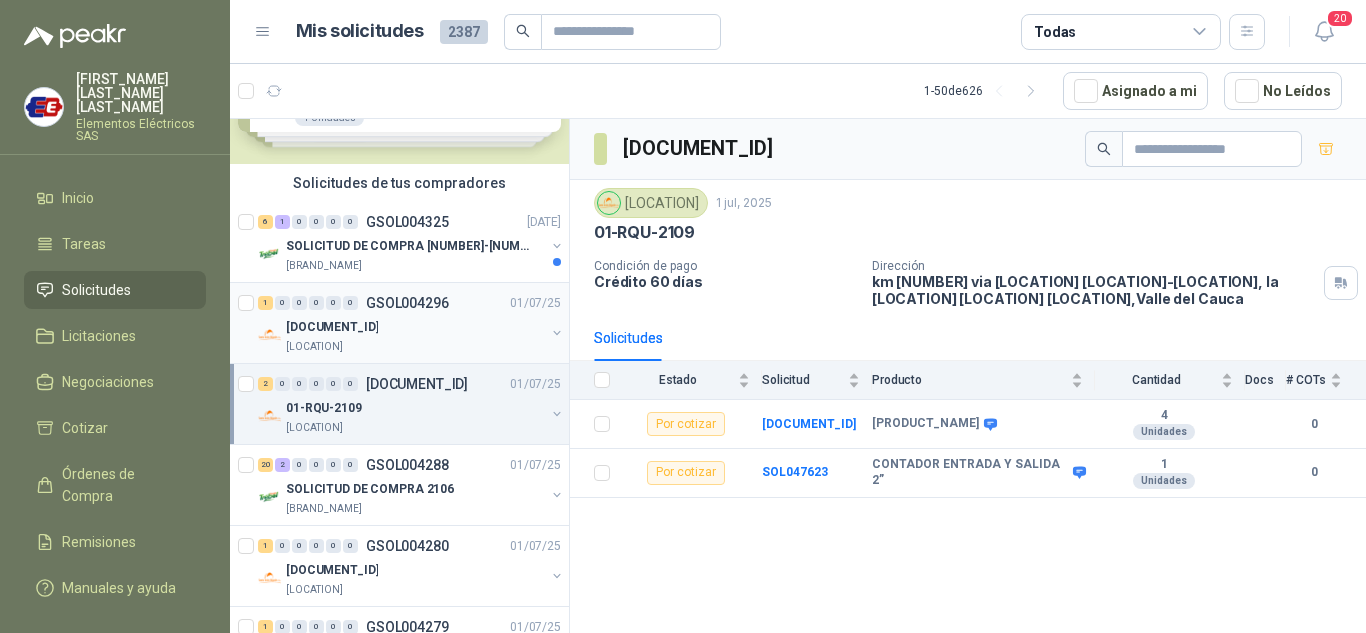 scroll, scrollTop: 200, scrollLeft: 0, axis: vertical 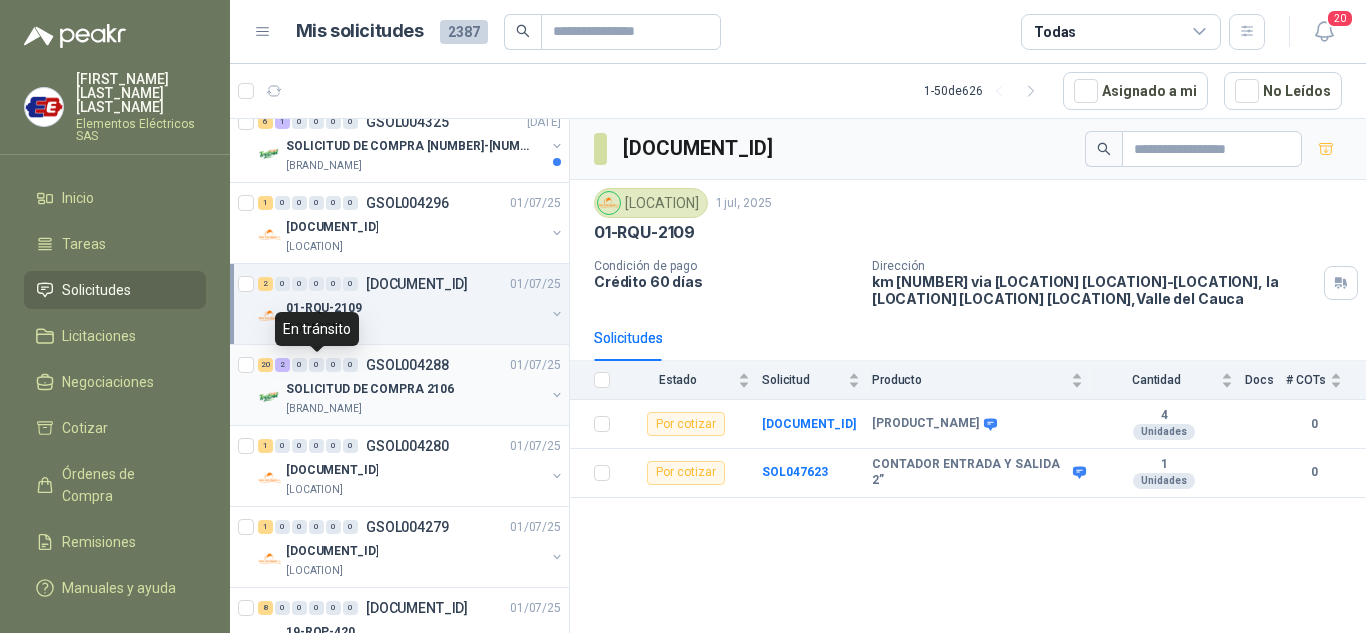 click on "0" at bounding box center (316, 365) 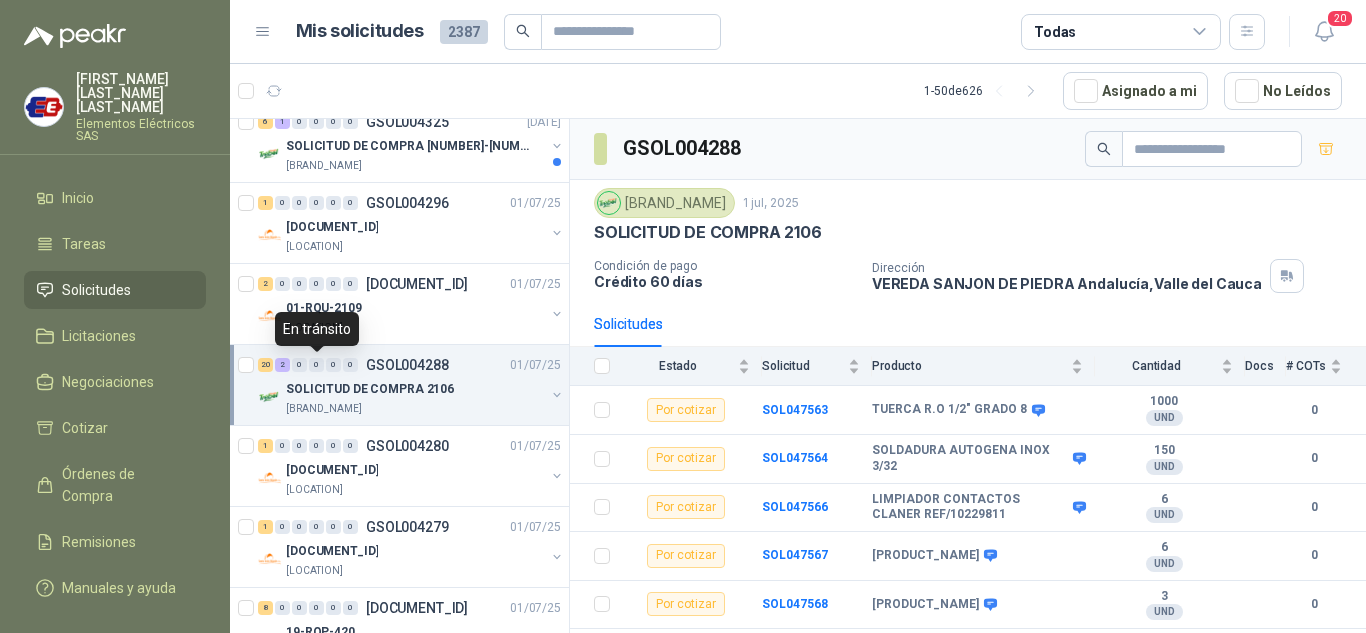 click on "0" at bounding box center (316, 365) 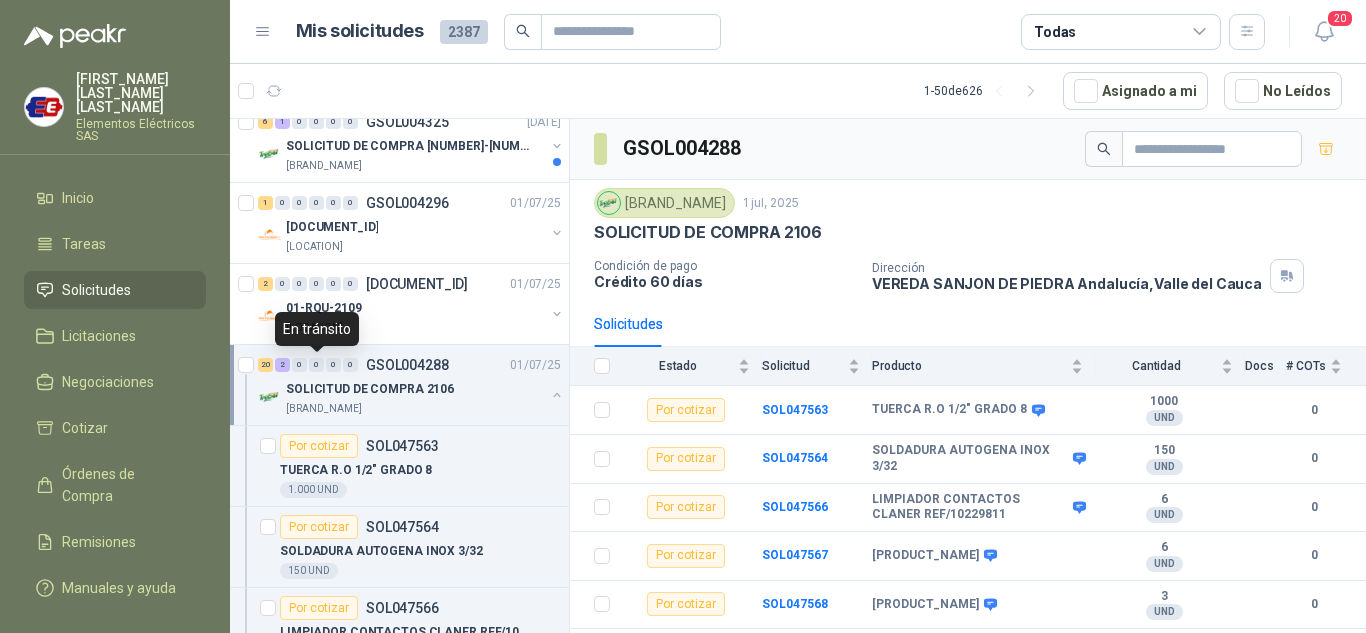 click on "20   2   0   0   0   0   GSOL004288 [DATE]" at bounding box center [411, 365] 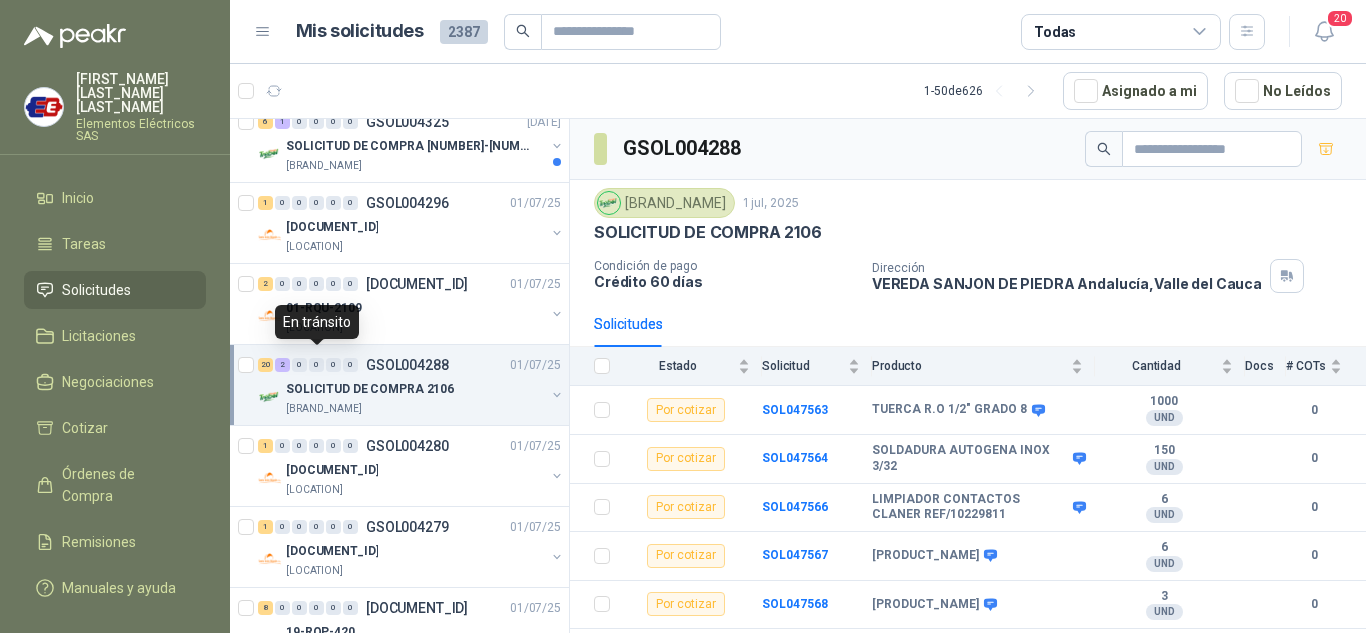 scroll, scrollTop: 7, scrollLeft: 0, axis: vertical 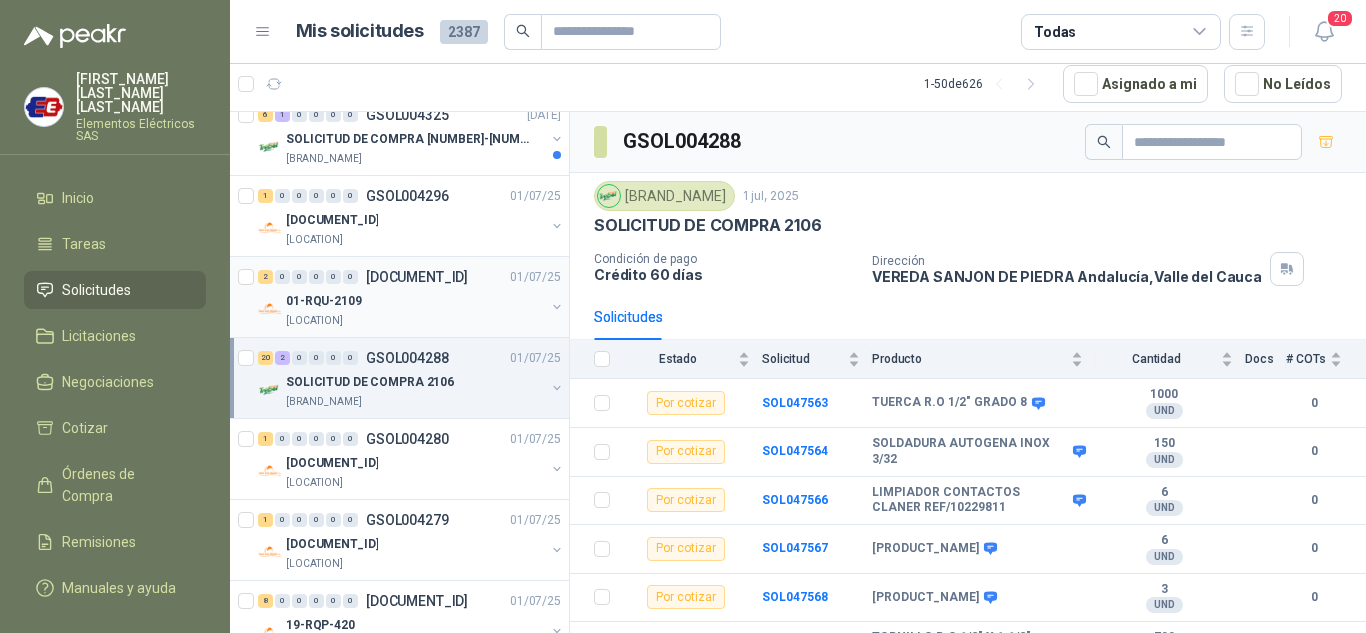 click on "01-RQU-2109" at bounding box center (324, 301) 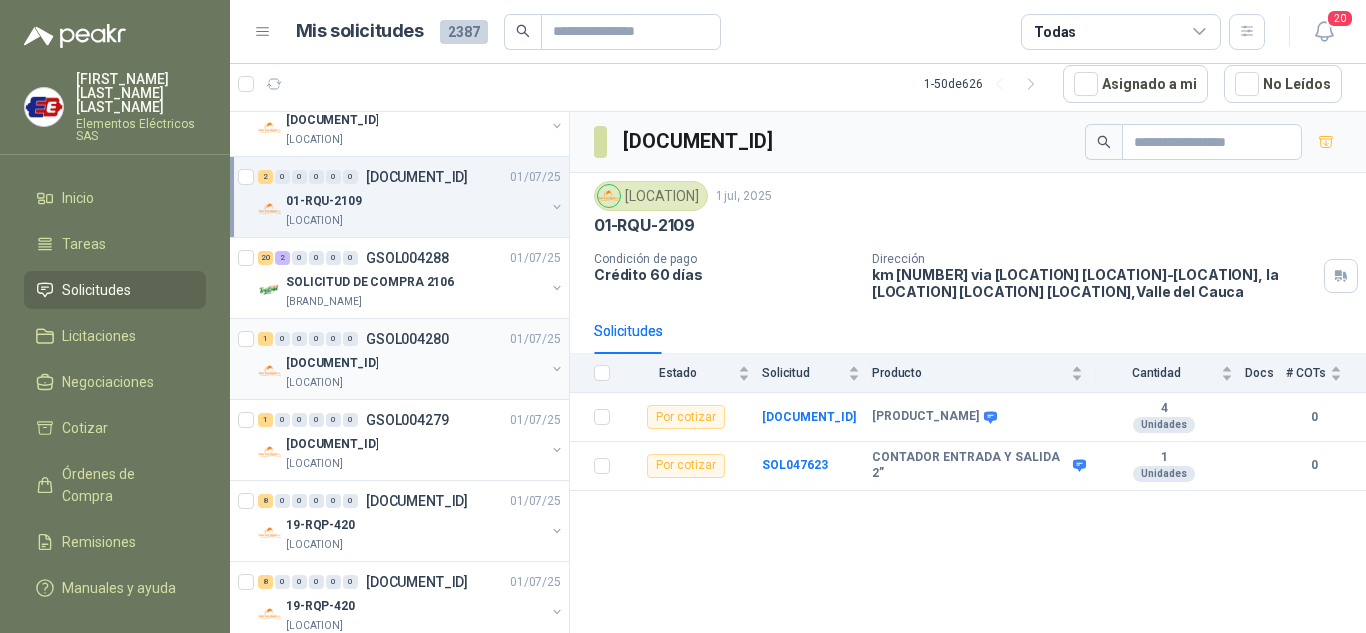 scroll, scrollTop: 400, scrollLeft: 0, axis: vertical 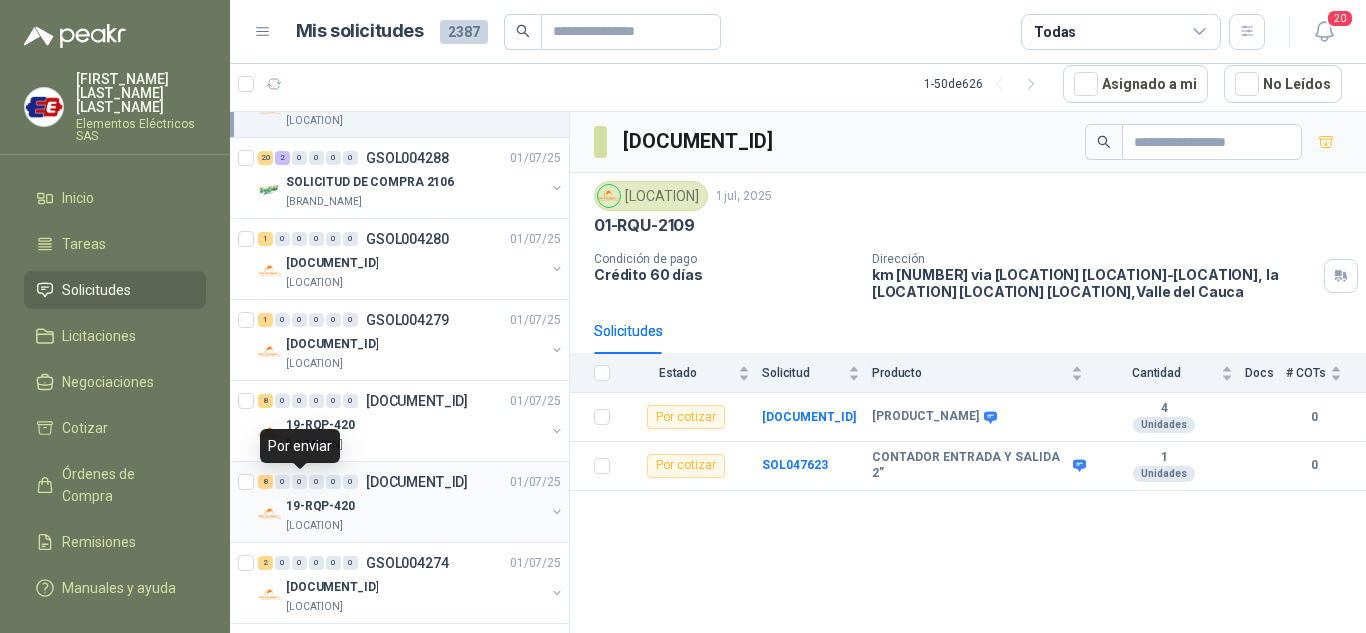 click on "0" at bounding box center (299, 482) 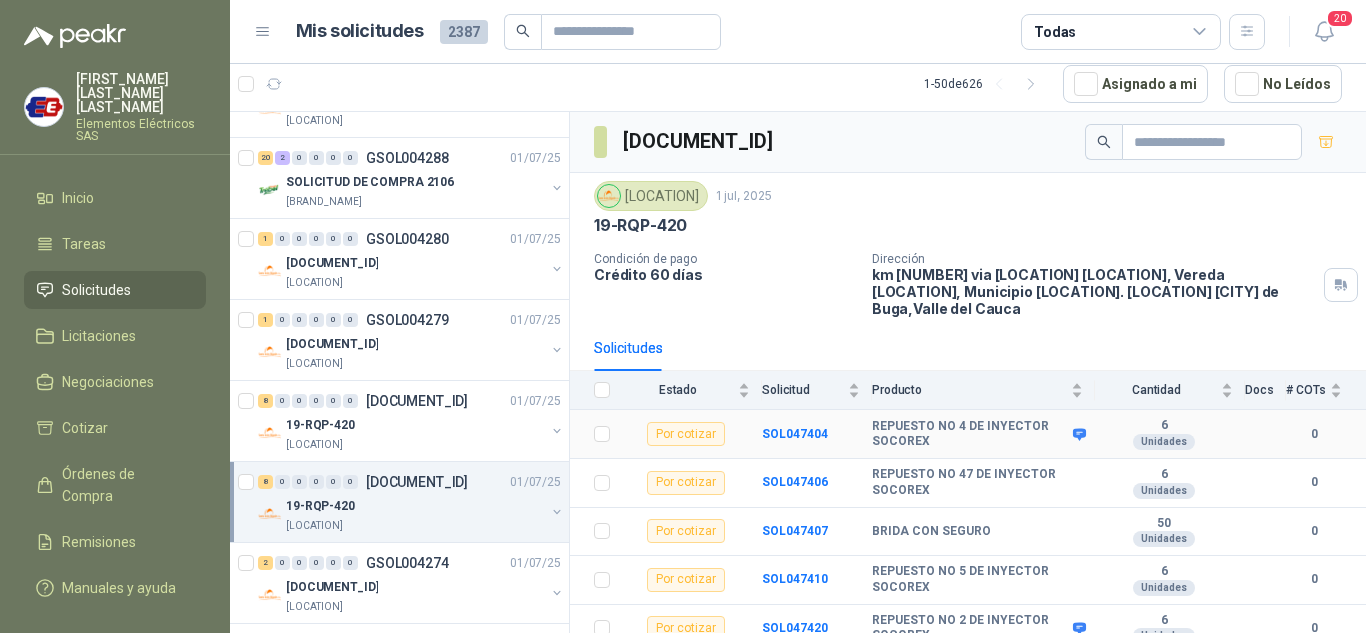 scroll, scrollTop: 149, scrollLeft: 0, axis: vertical 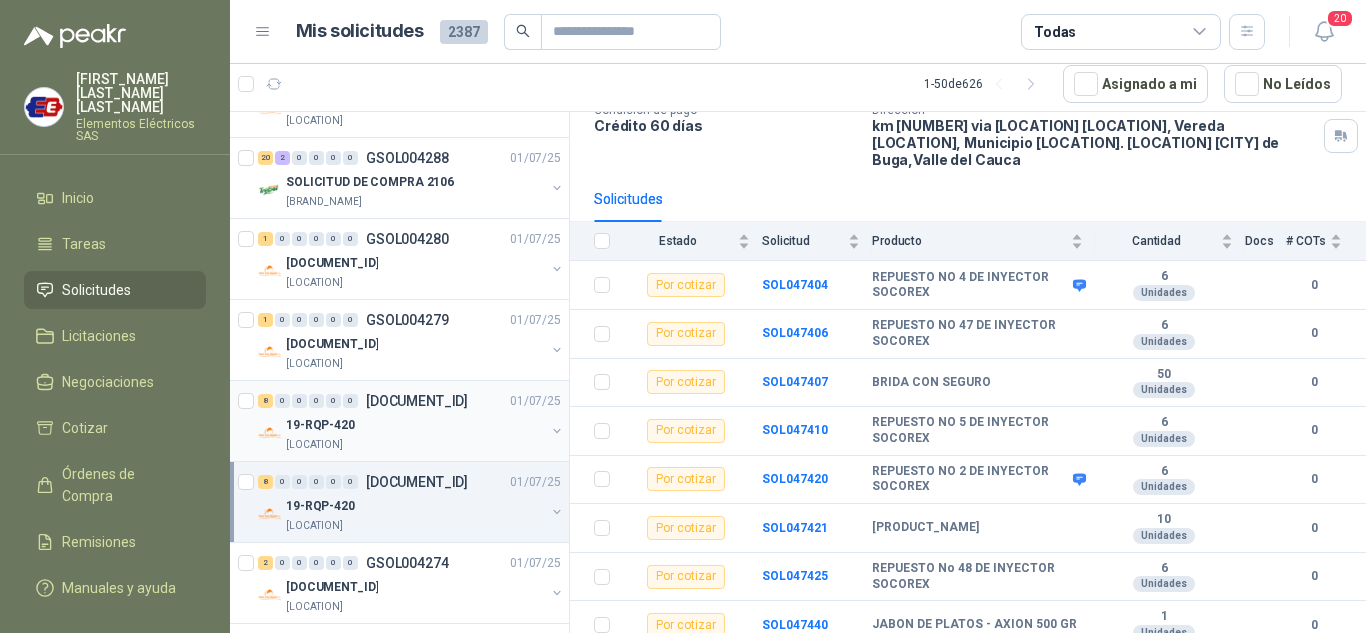 click on "8   0   0   0   0   0   GSOL004276 [DATE]   01-RQP-420 Santa Anita Napoles" at bounding box center [411, 401] 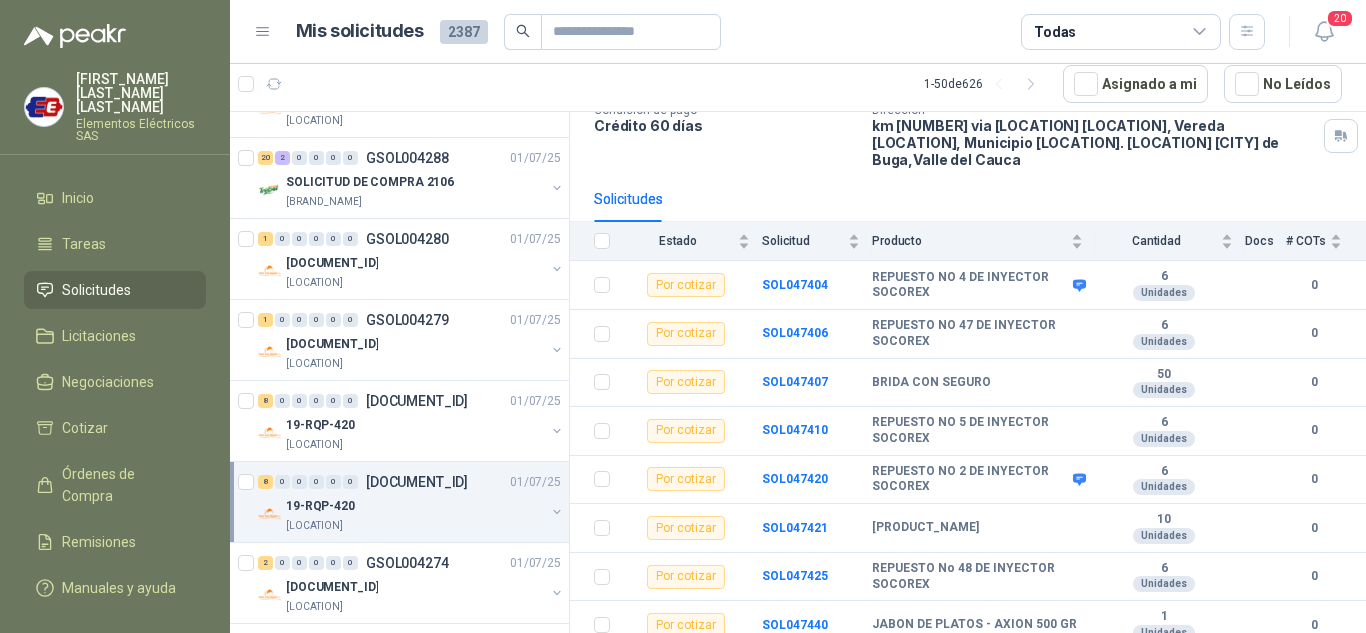 click on "8   0   0   0   0   0   GSOL004275 [DATE]   01-RQP-420 Santa Anita Napoles" at bounding box center (411, 482) 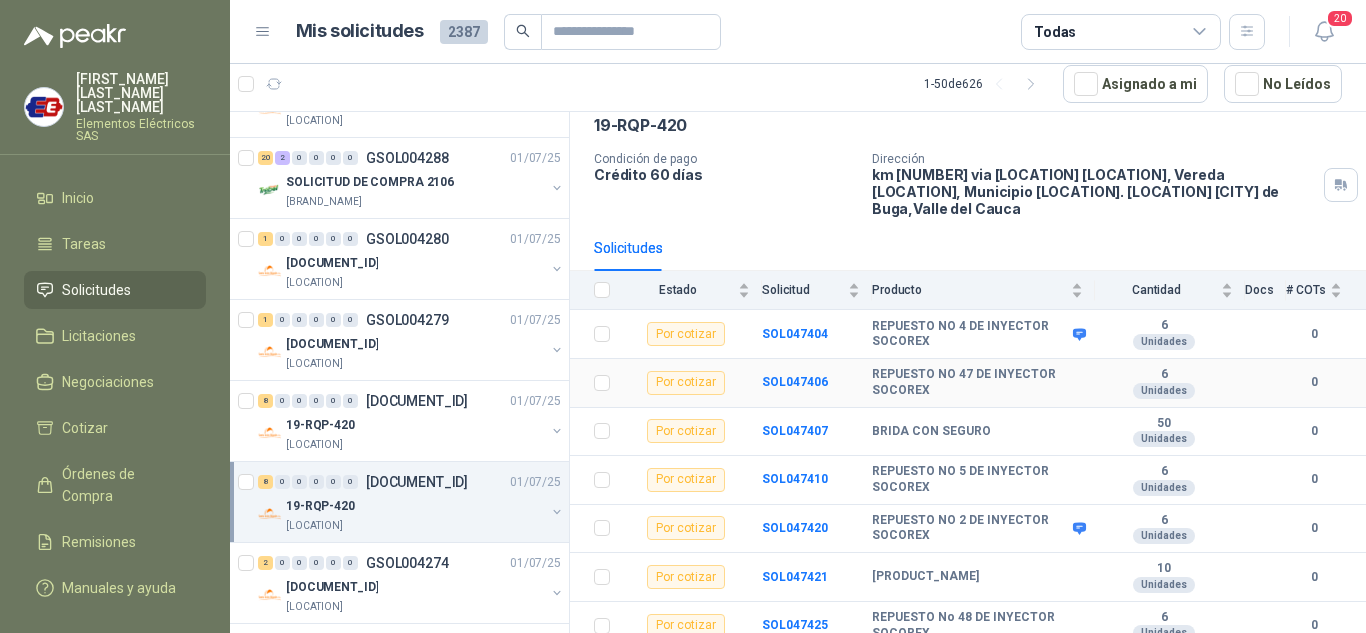 scroll, scrollTop: 149, scrollLeft: 0, axis: vertical 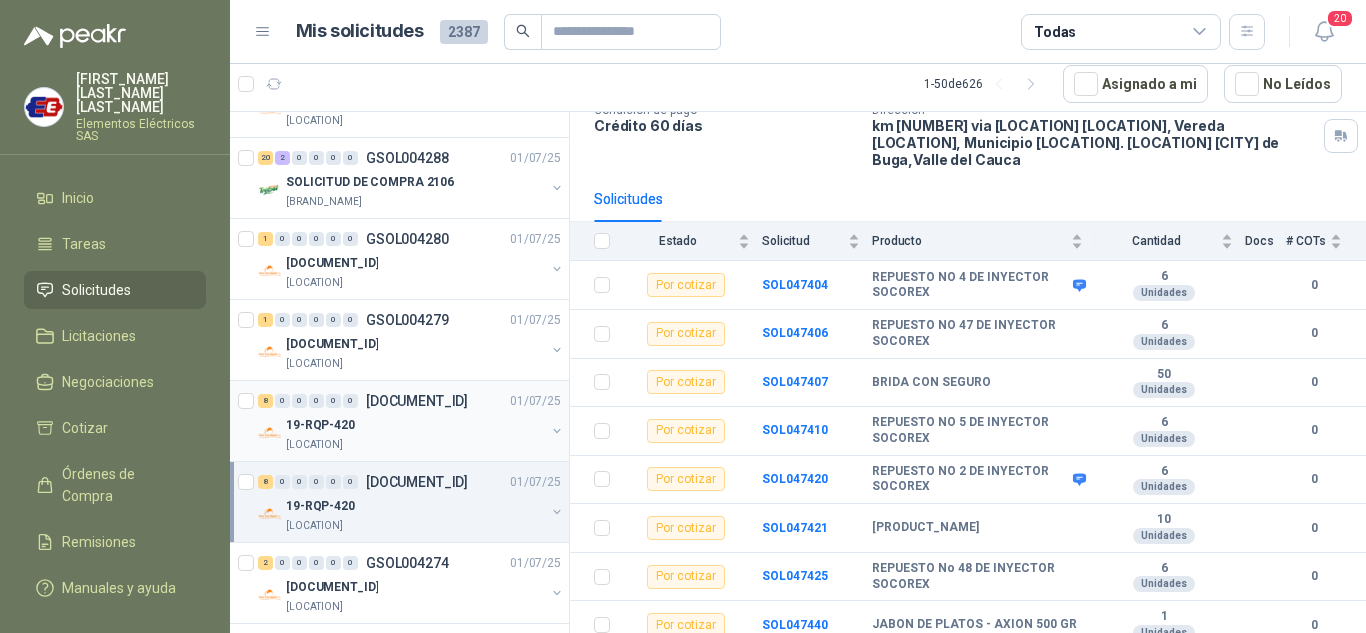 click on "19-RQP-420" at bounding box center (320, 425) 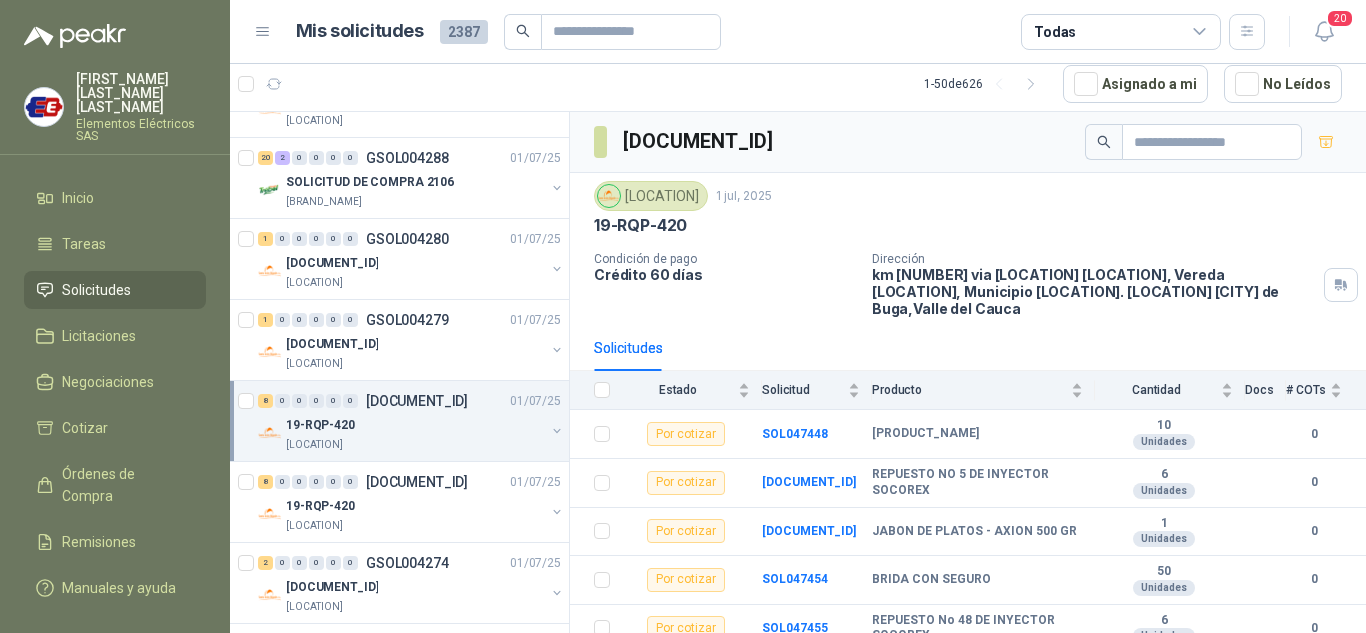 scroll, scrollTop: 500, scrollLeft: 0, axis: vertical 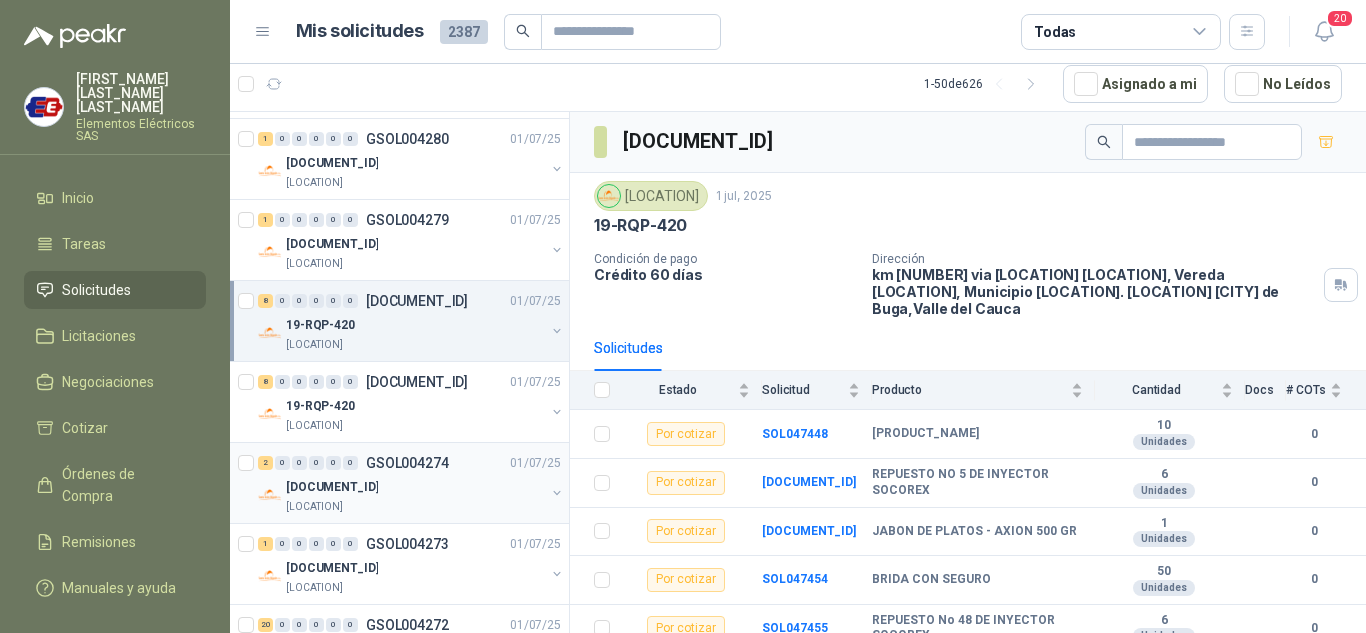 click on "0" at bounding box center (299, 463) 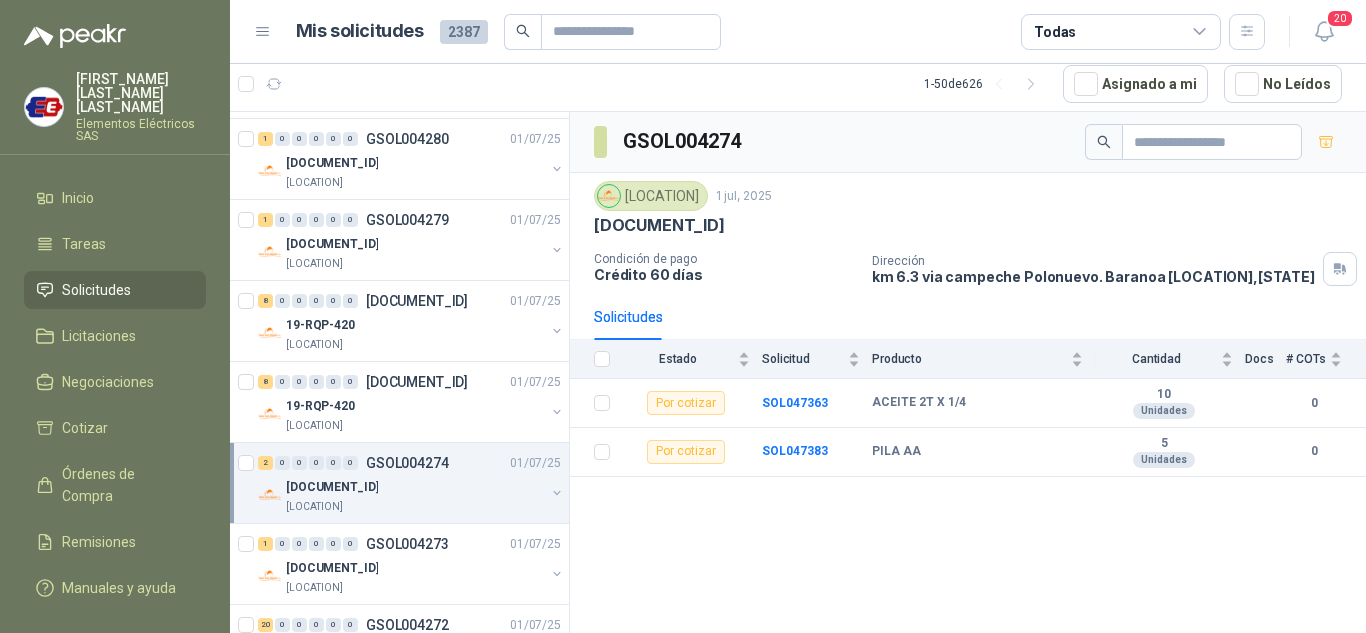scroll, scrollTop: 600, scrollLeft: 0, axis: vertical 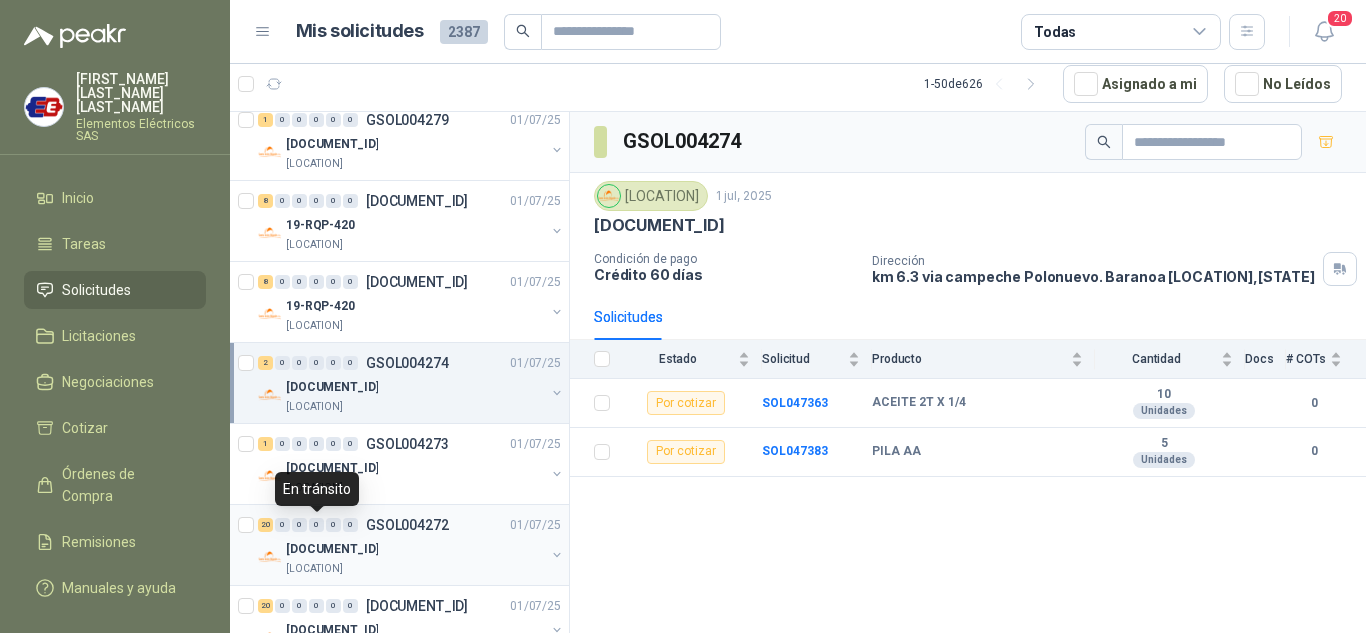 click on "0" at bounding box center (316, 525) 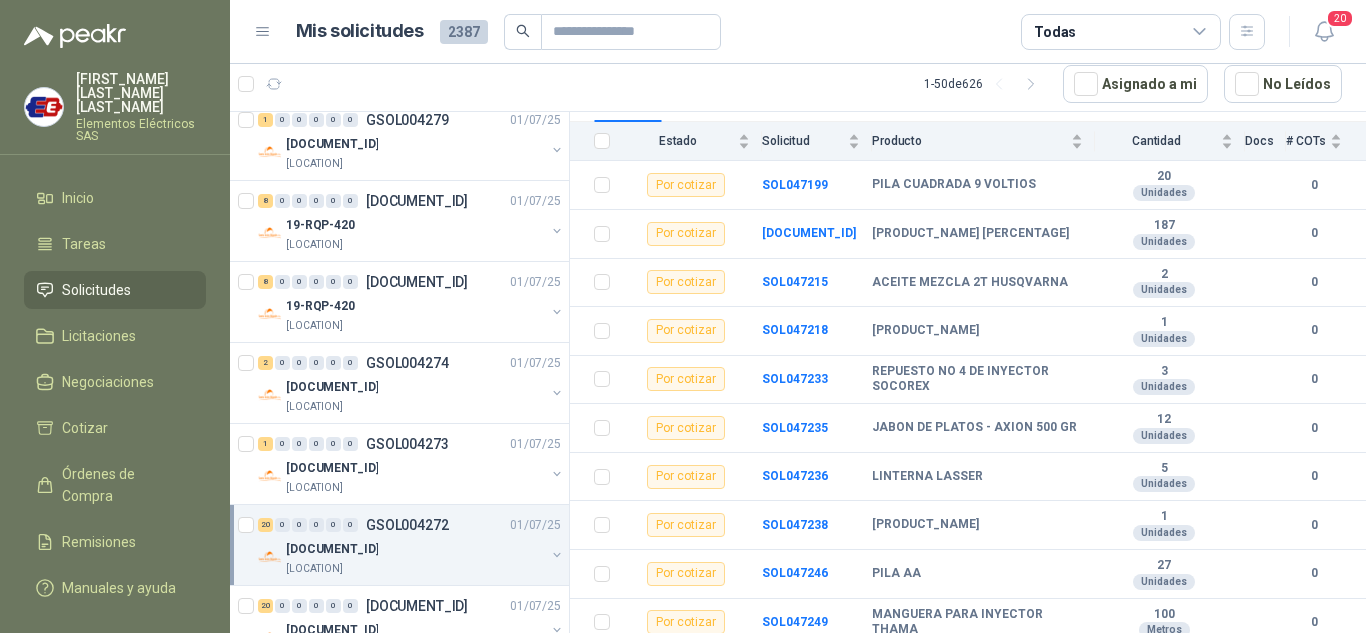 scroll, scrollTop: 132, scrollLeft: 0, axis: vertical 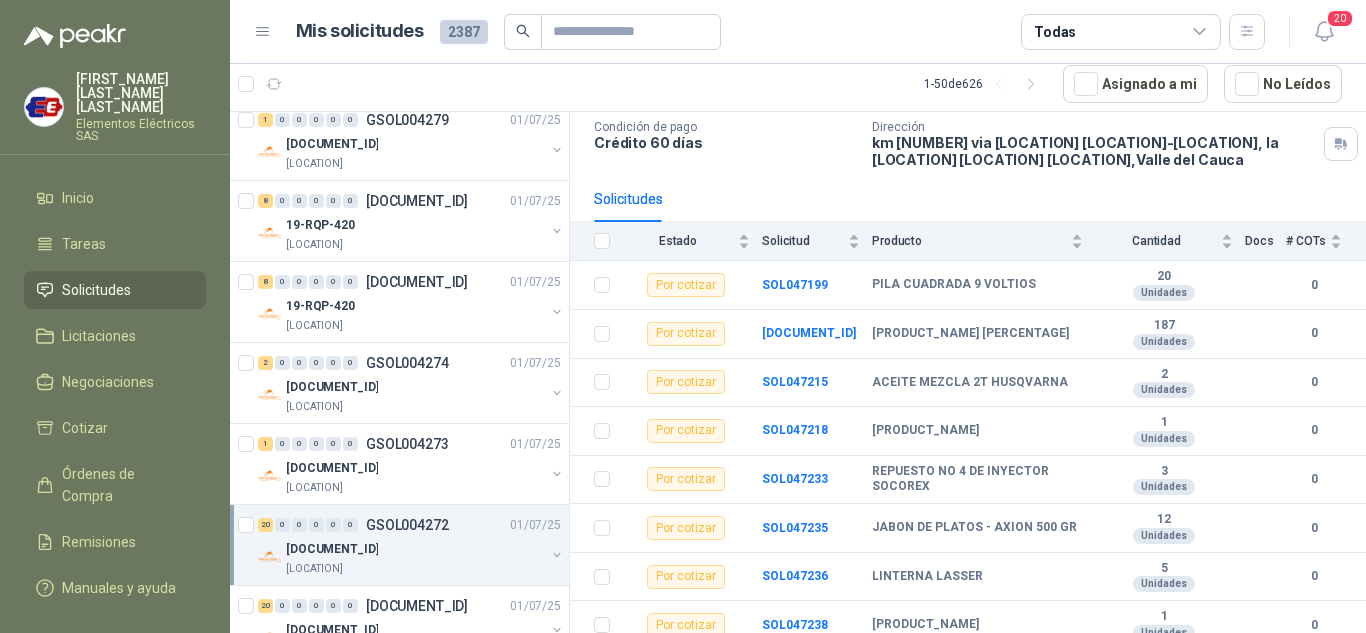 click on "[NUMBER]   [NUMBER]   [NUMBER]   [NUMBER]   [NUMBER]   [NUMBER]   [DOCUMENT_ID] [DATE]" at bounding box center [411, 525] 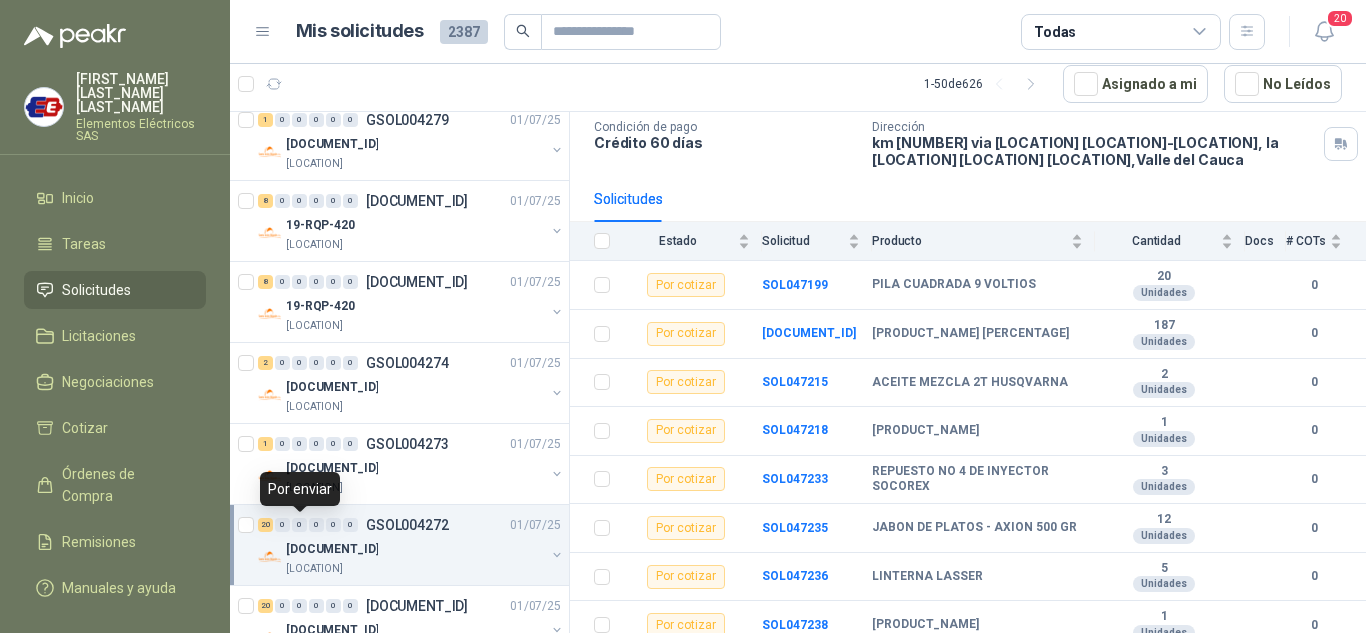 click on "0" at bounding box center (299, 525) 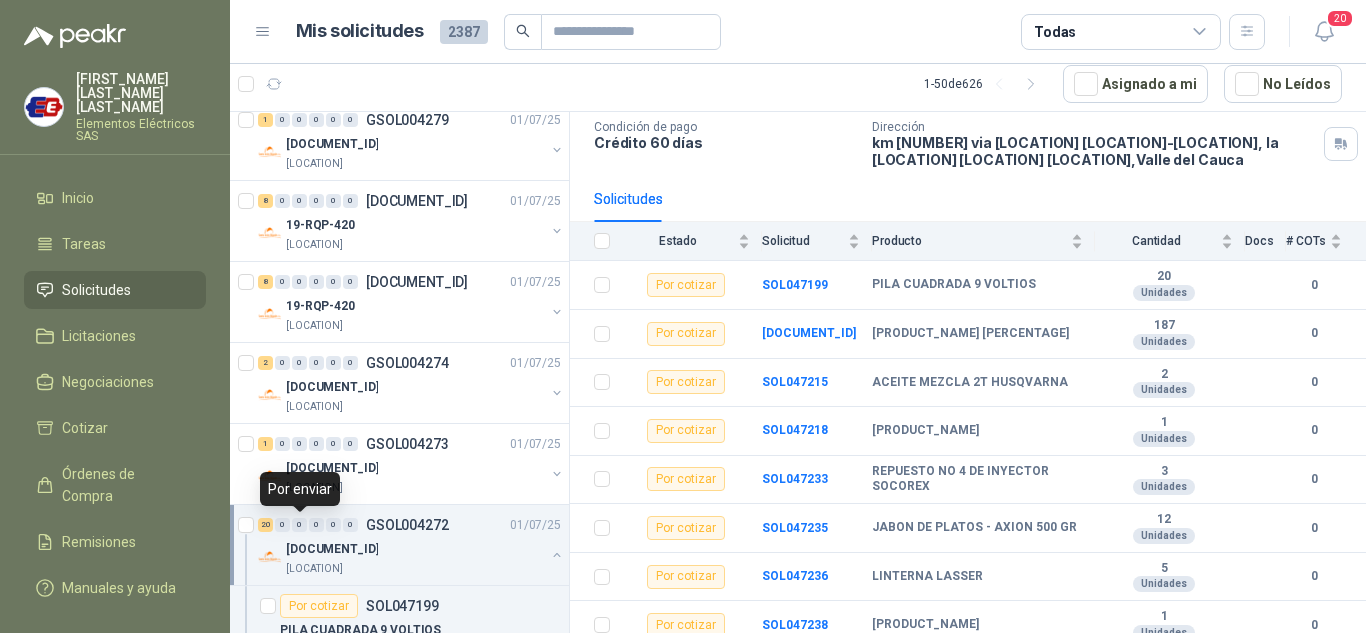 scroll, scrollTop: 700, scrollLeft: 0, axis: vertical 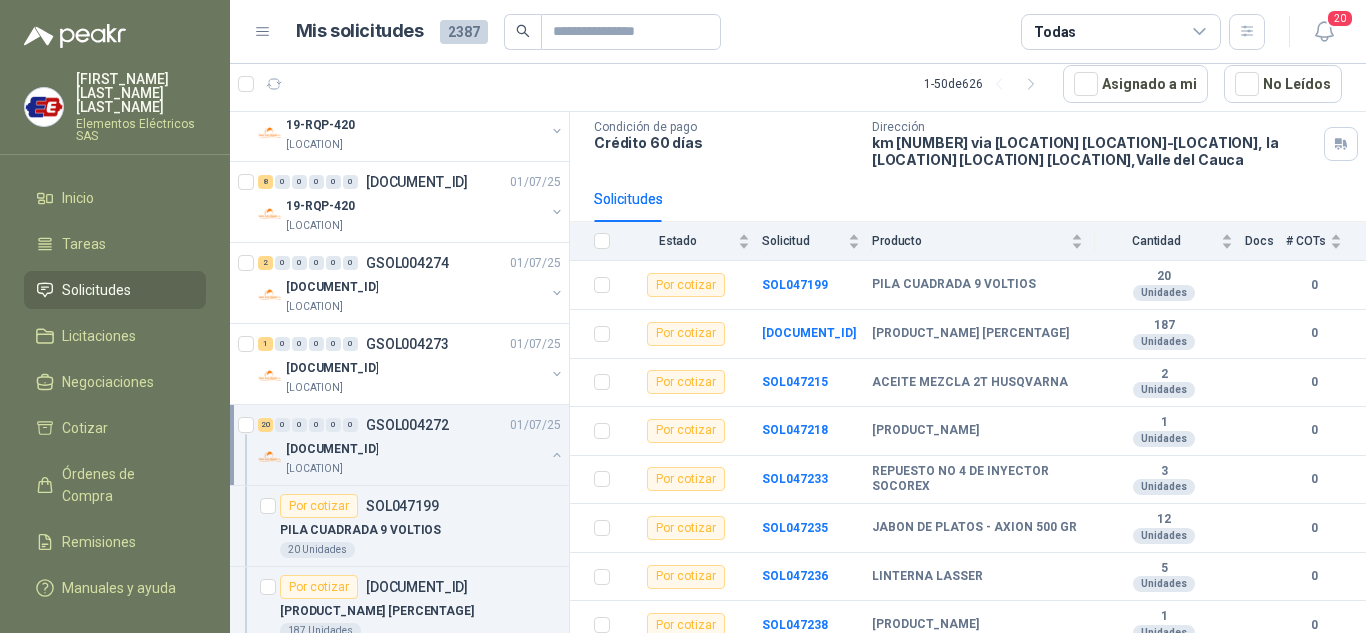 click on "[NUMBER]   [NUMBER]   [NUMBER]   [NUMBER]   [NUMBER]   [NUMBER]   [DOCUMENT_ID] [DATE]" at bounding box center [411, 425] 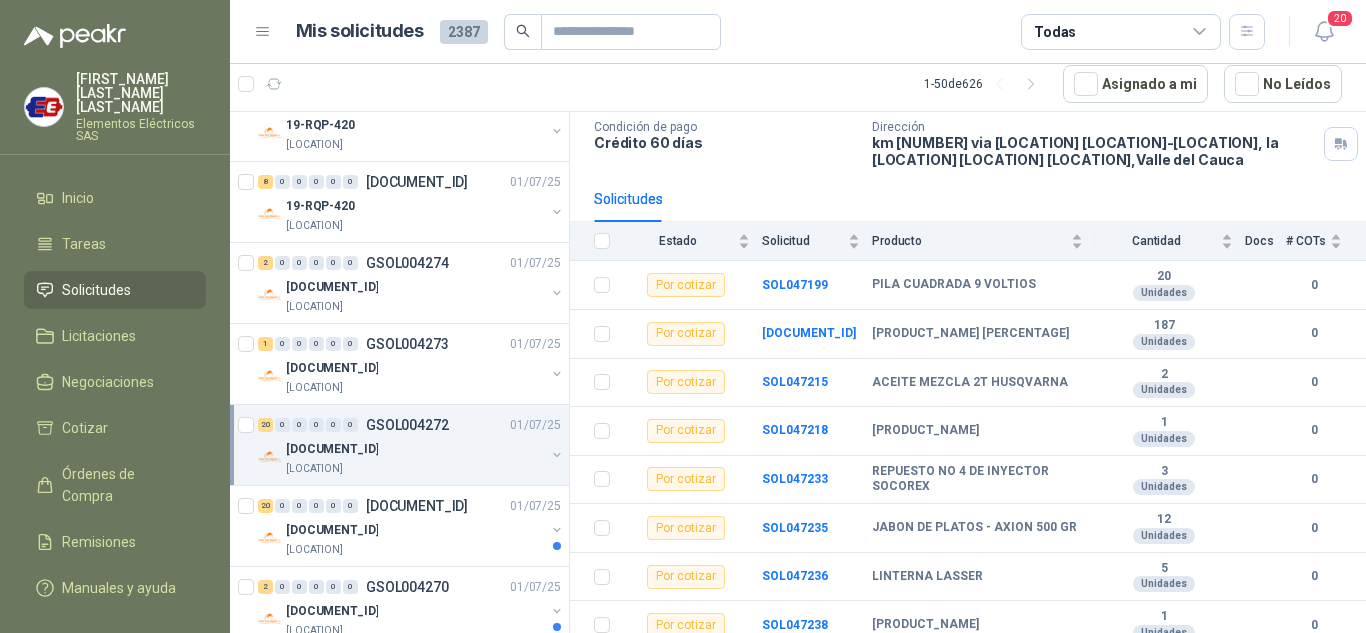 scroll, scrollTop: 900, scrollLeft: 0, axis: vertical 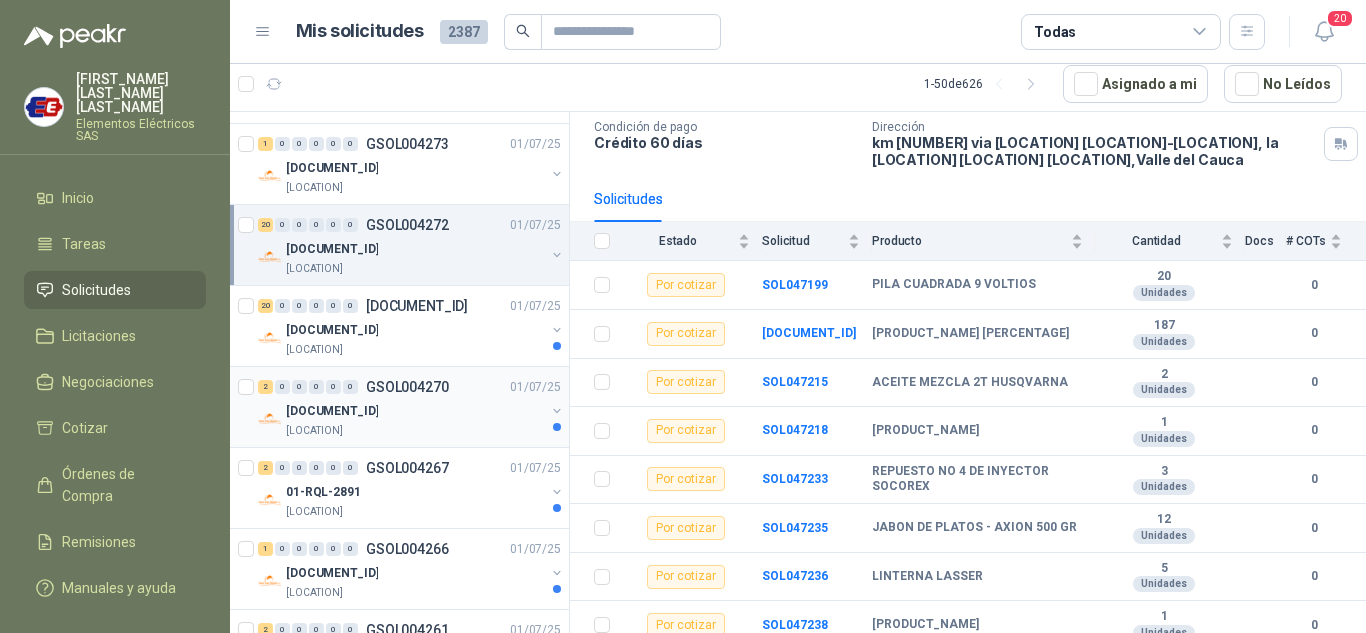 click on "2   0   0   0   0   0" at bounding box center (308, 387) 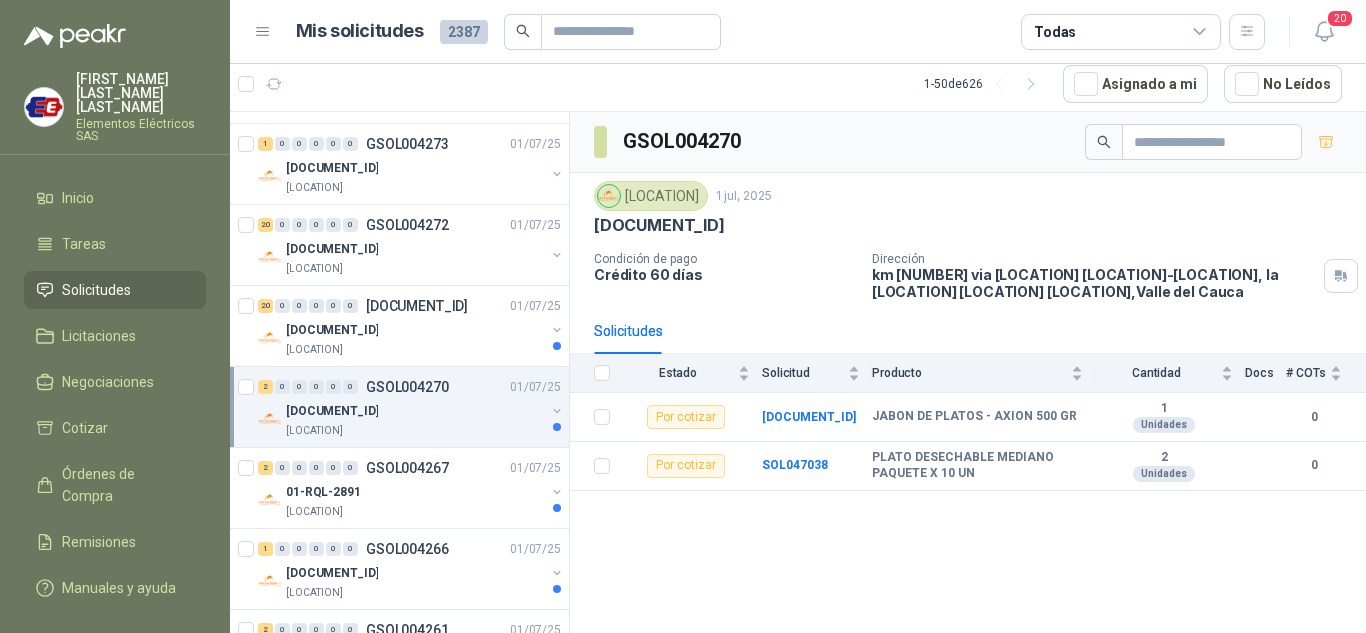 click on "[DOCUMENT_ID]" at bounding box center [332, 411] 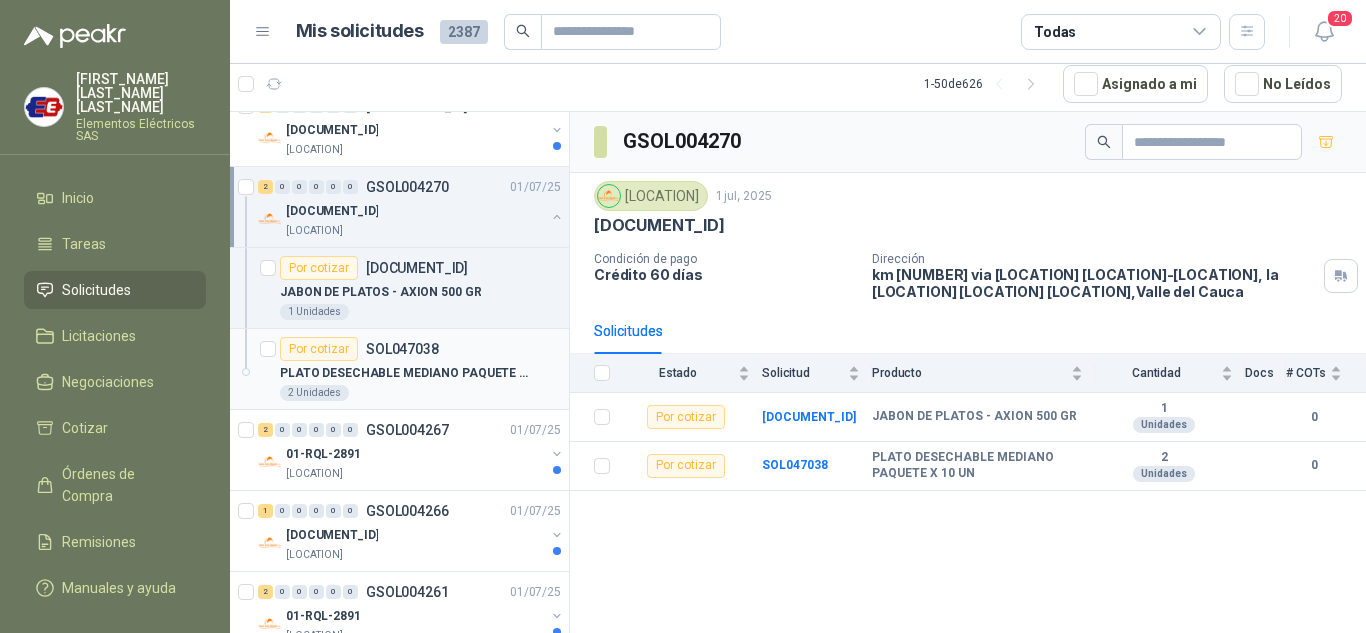 scroll, scrollTop: 1000, scrollLeft: 0, axis: vertical 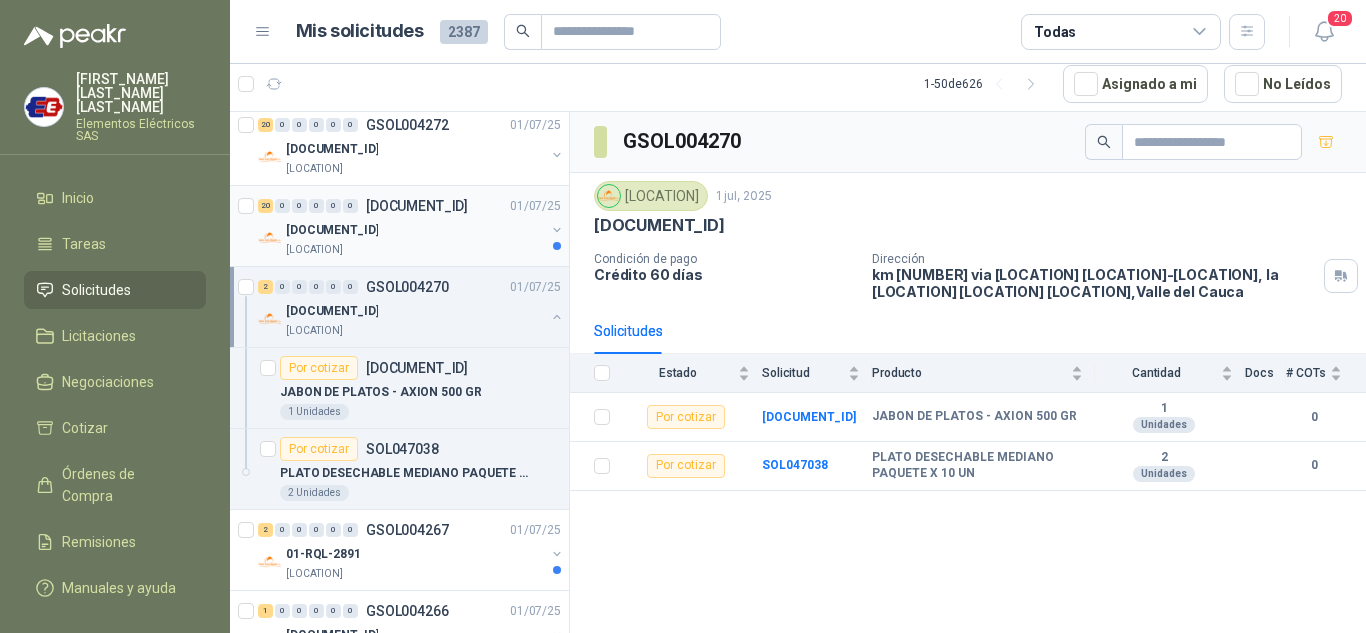 click on "[DOCUMENT_ID]" at bounding box center (332, 230) 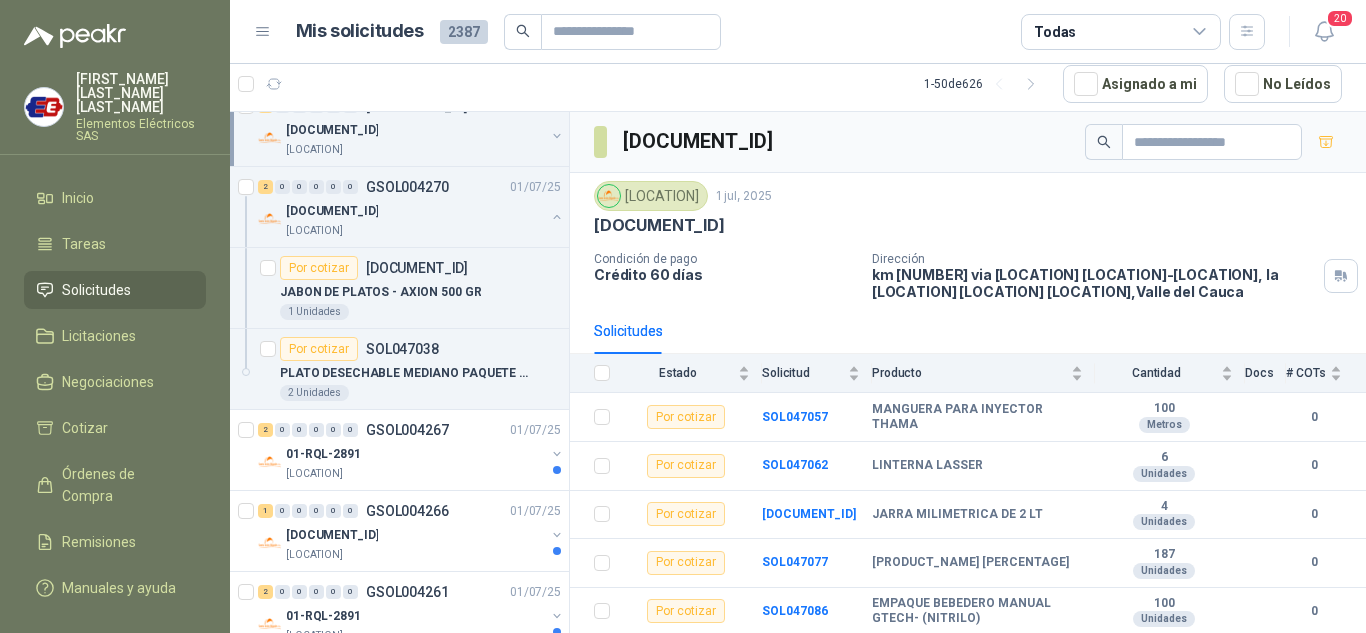 scroll, scrollTop: 1000, scrollLeft: 0, axis: vertical 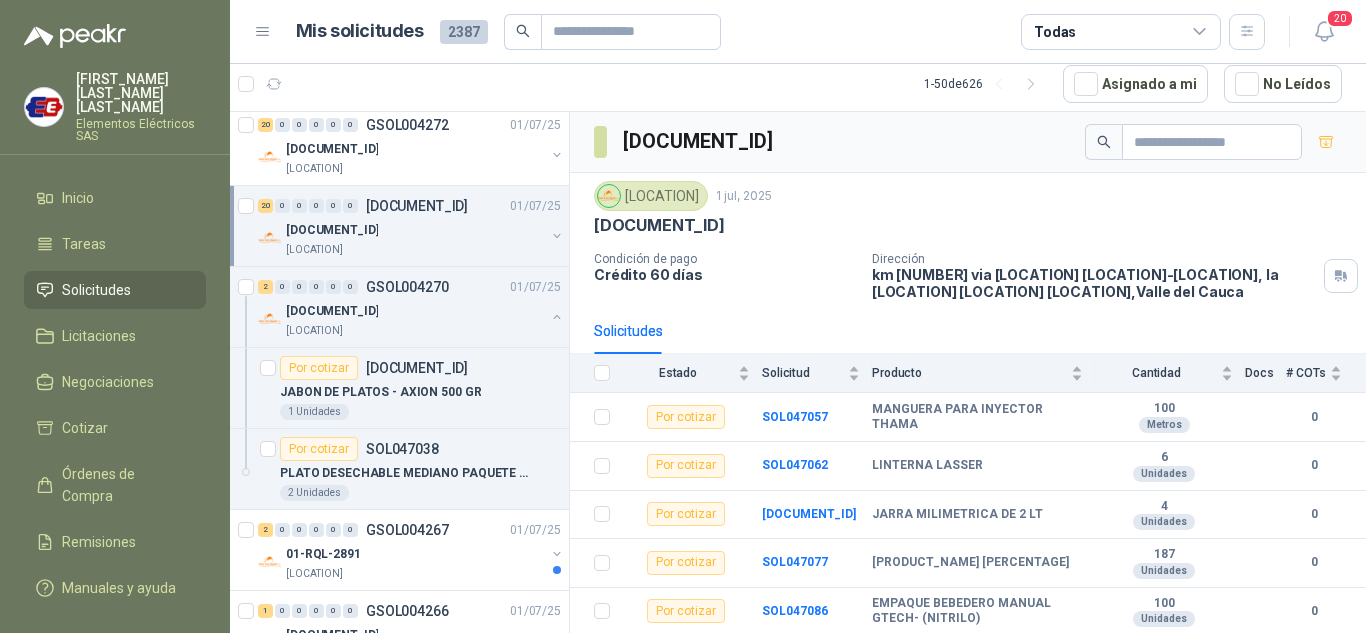click on "[DOCUMENT_ID]" at bounding box center [332, 230] 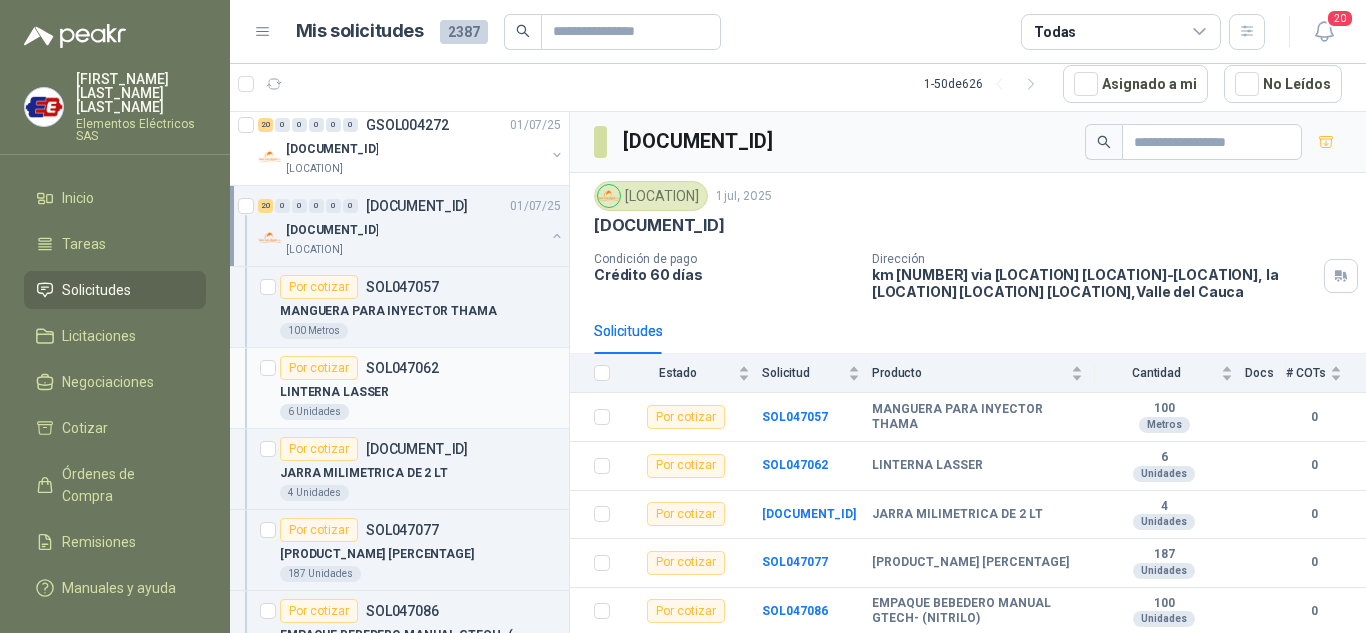 click on "Por cotizar" at bounding box center [319, 368] 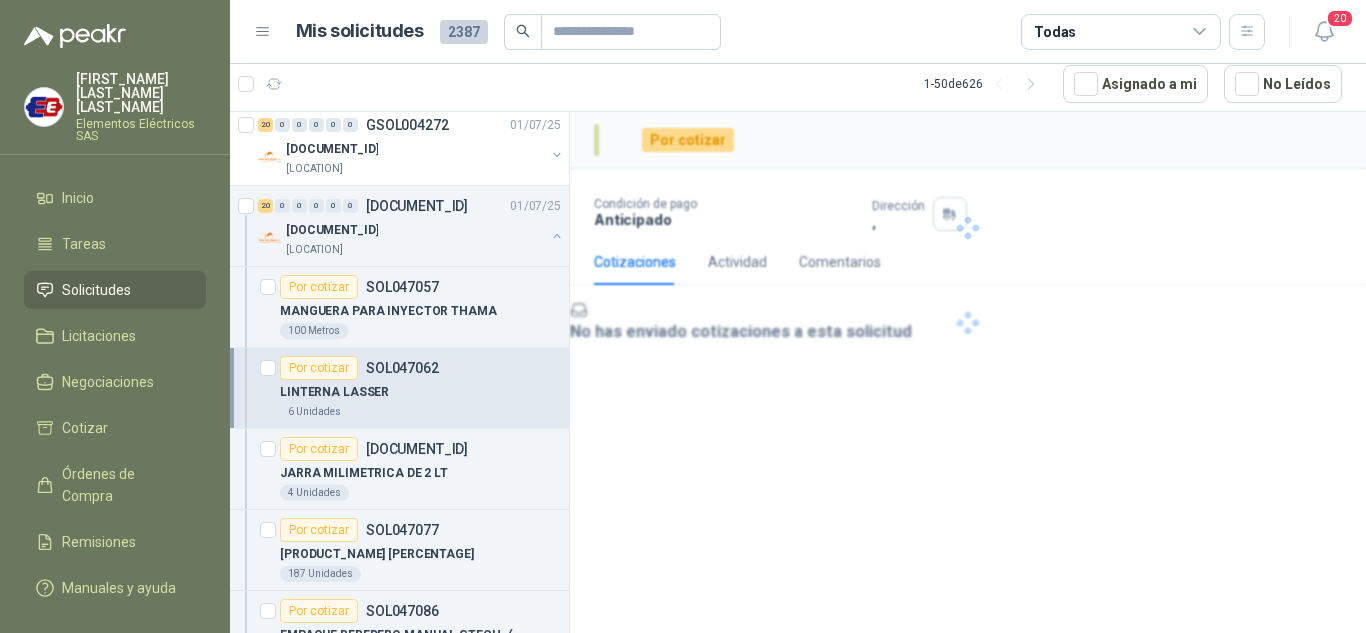 click on "Por cotizar" at bounding box center (319, 368) 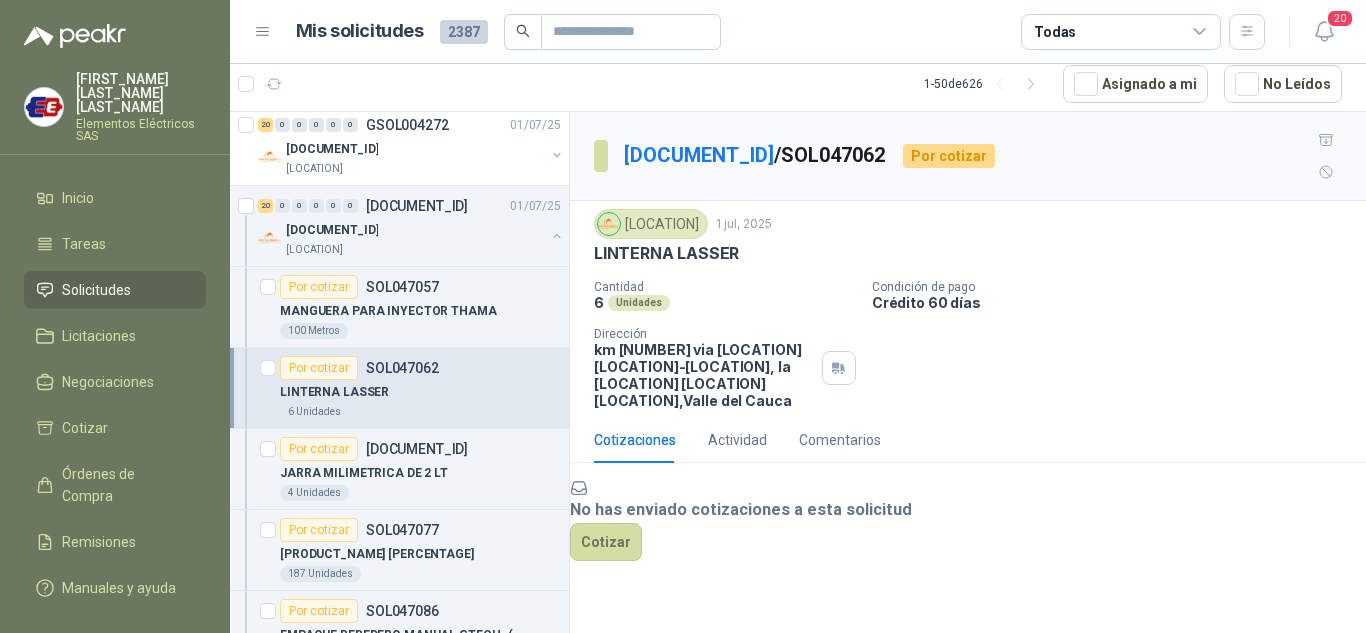 scroll, scrollTop: 52, scrollLeft: 0, axis: vertical 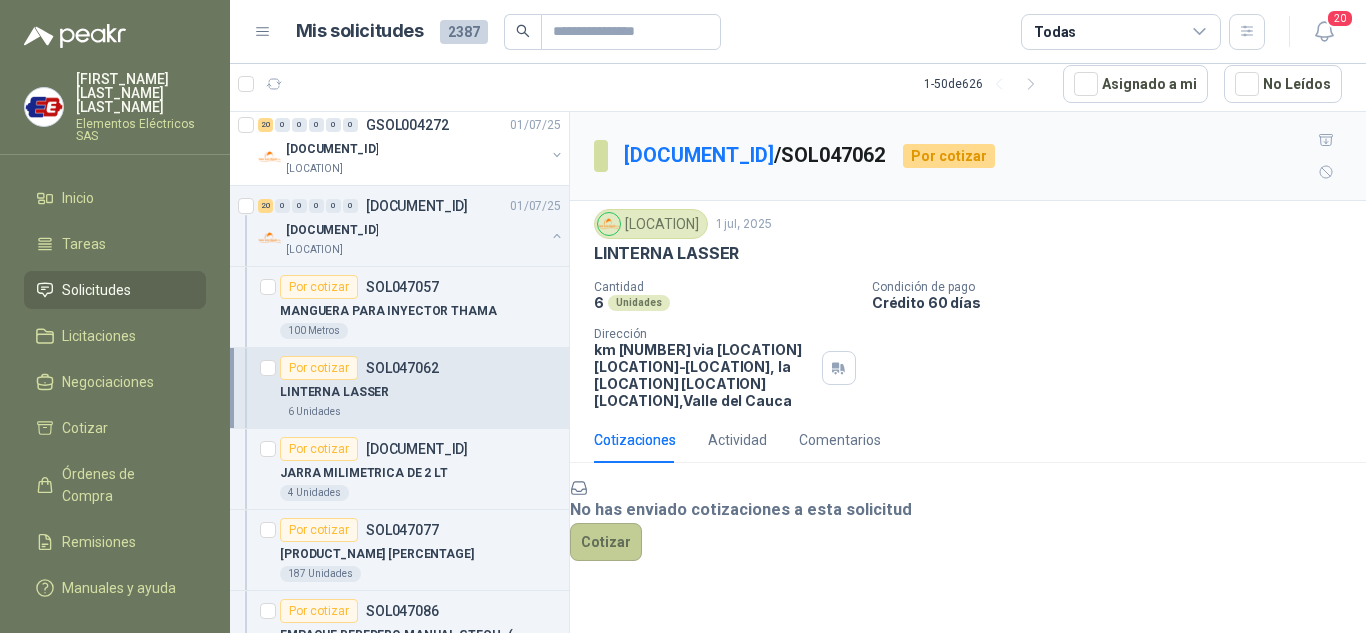 click on "Cotizar" at bounding box center (606, 542) 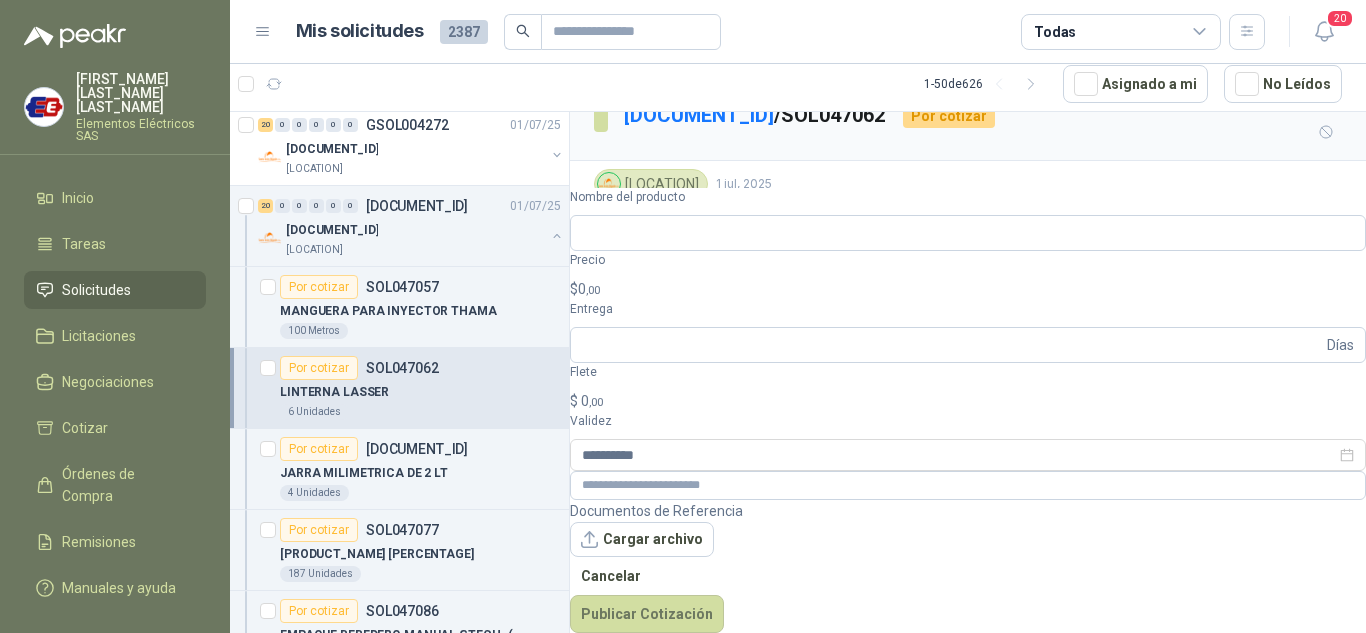 scroll, scrollTop: 39, scrollLeft: 0, axis: vertical 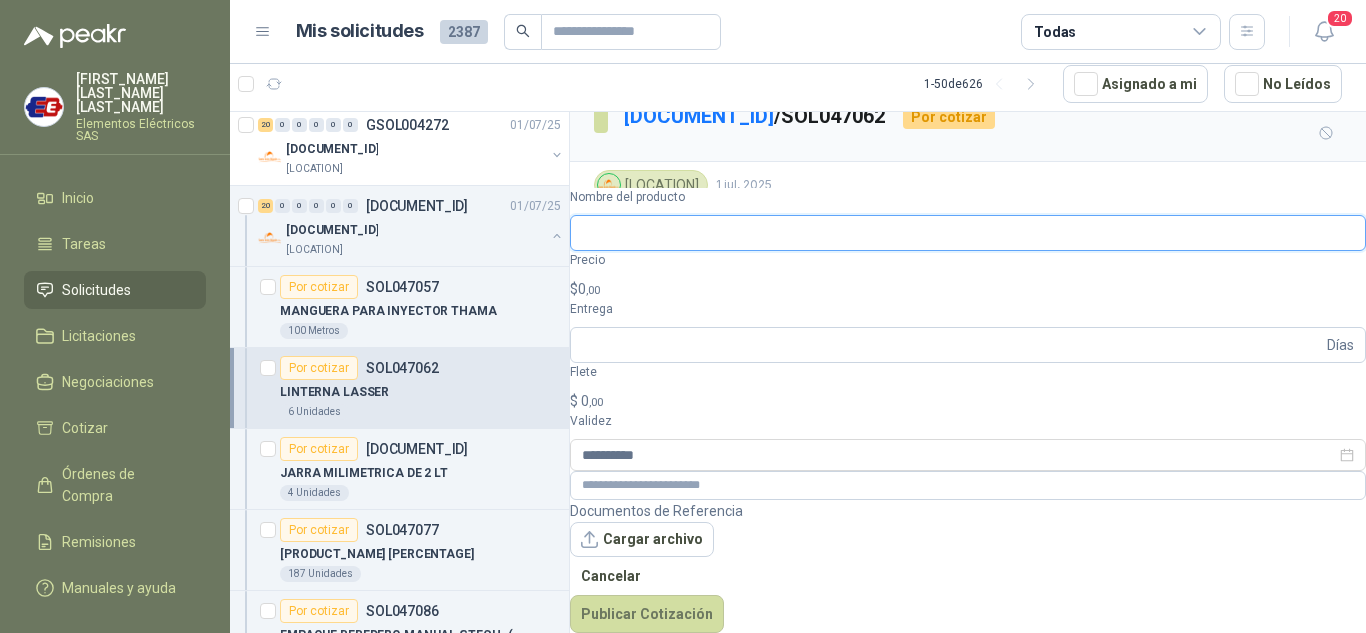click on "Nombre del producto" at bounding box center [968, 233] 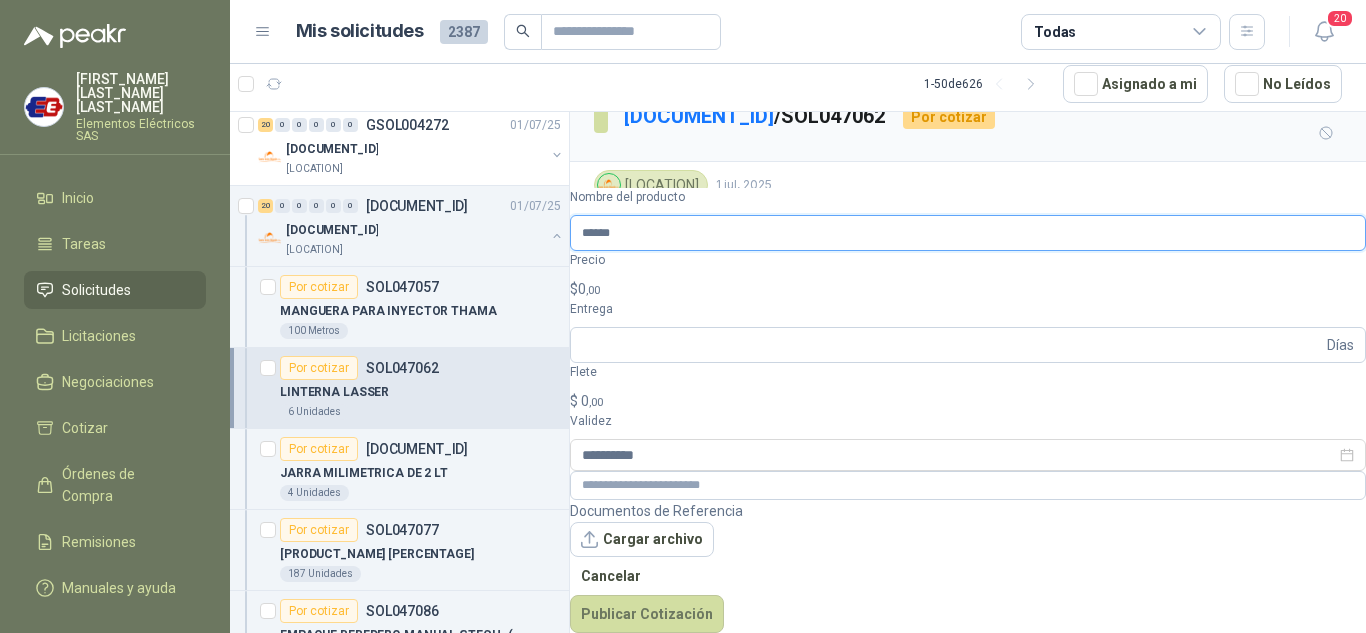type on "**********" 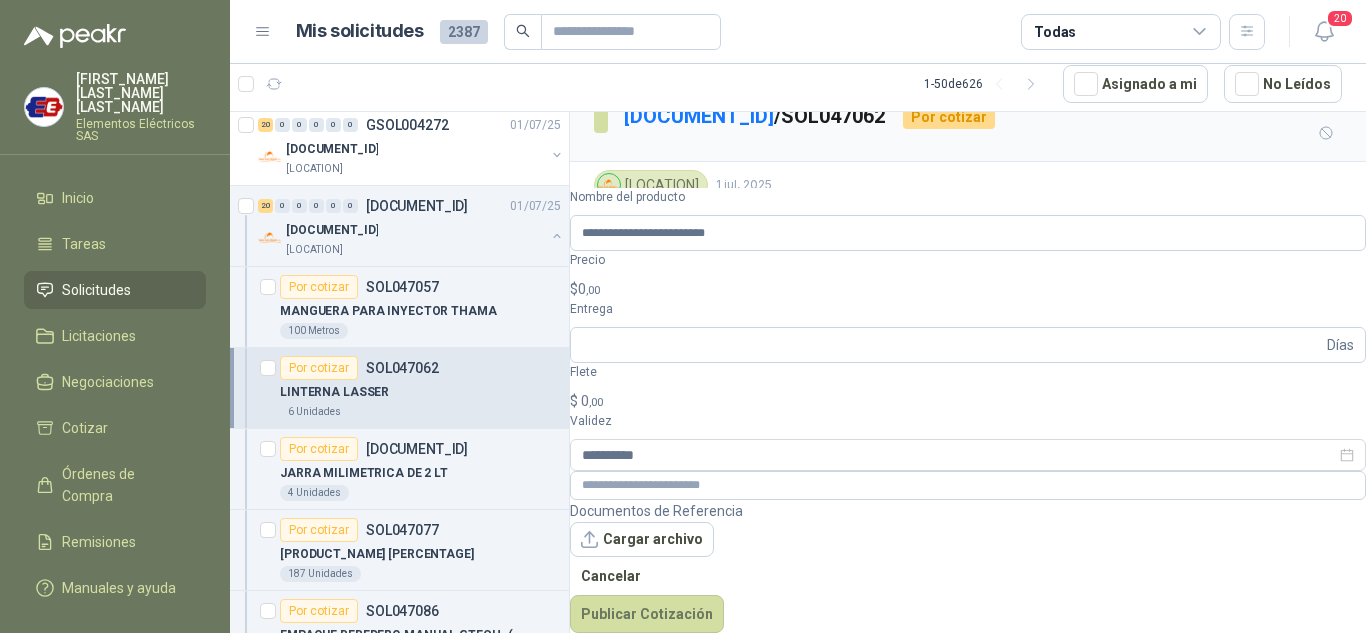 click on ",00" at bounding box center (593, 290) 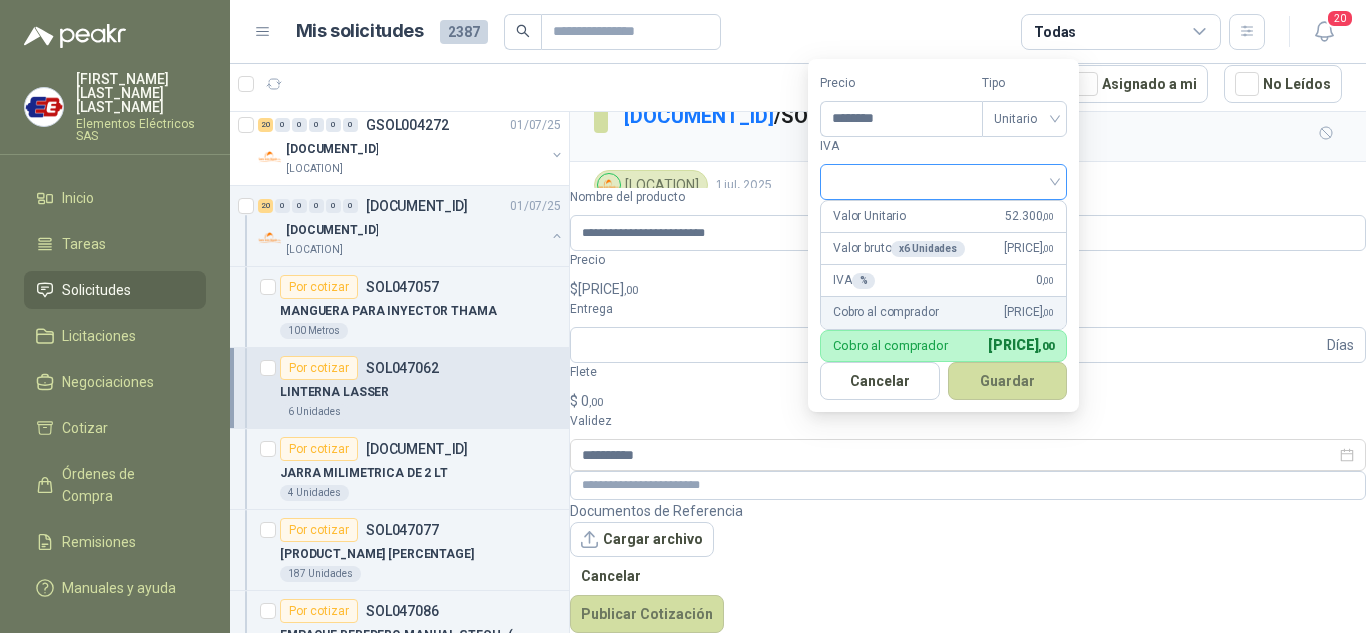 type on "********" 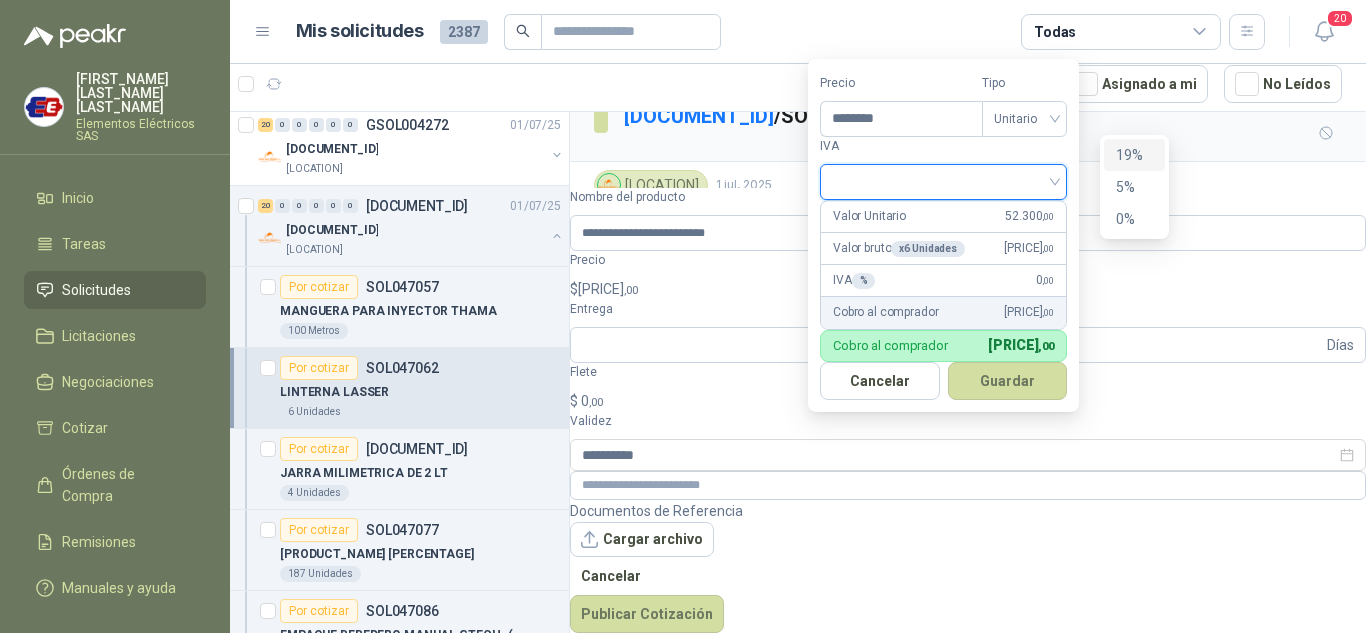 click on "19%" at bounding box center (1134, 155) 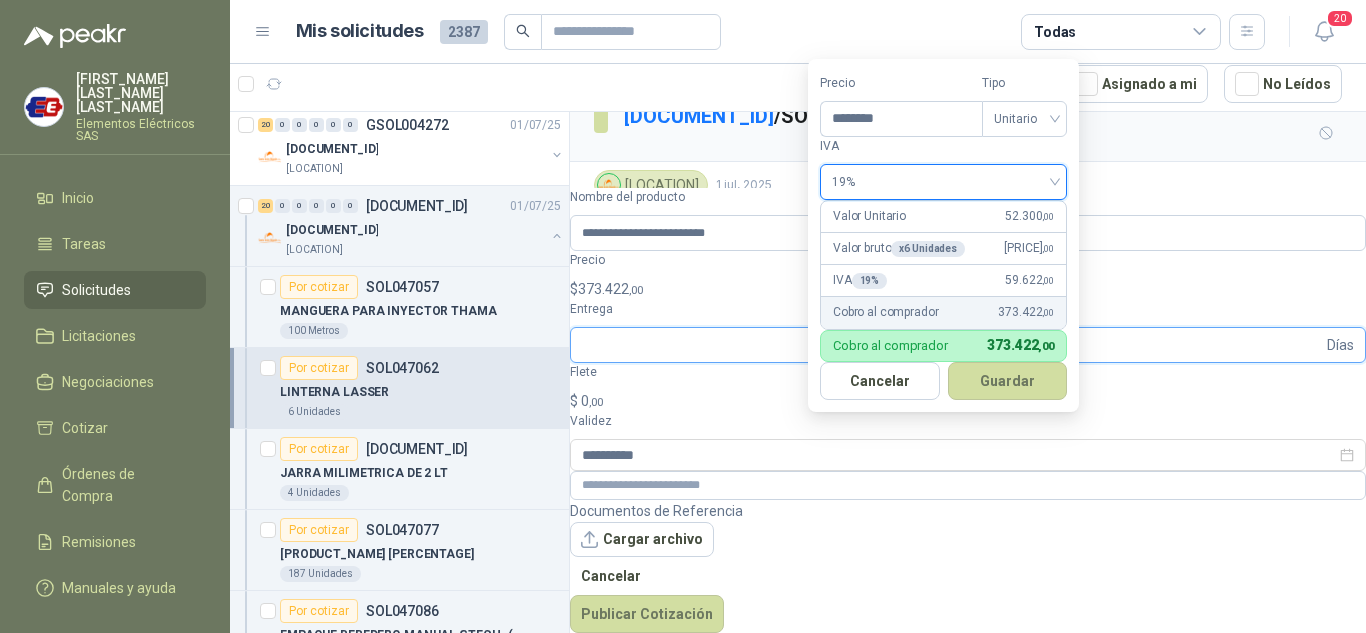 click on "Entrega" at bounding box center (952, 345) 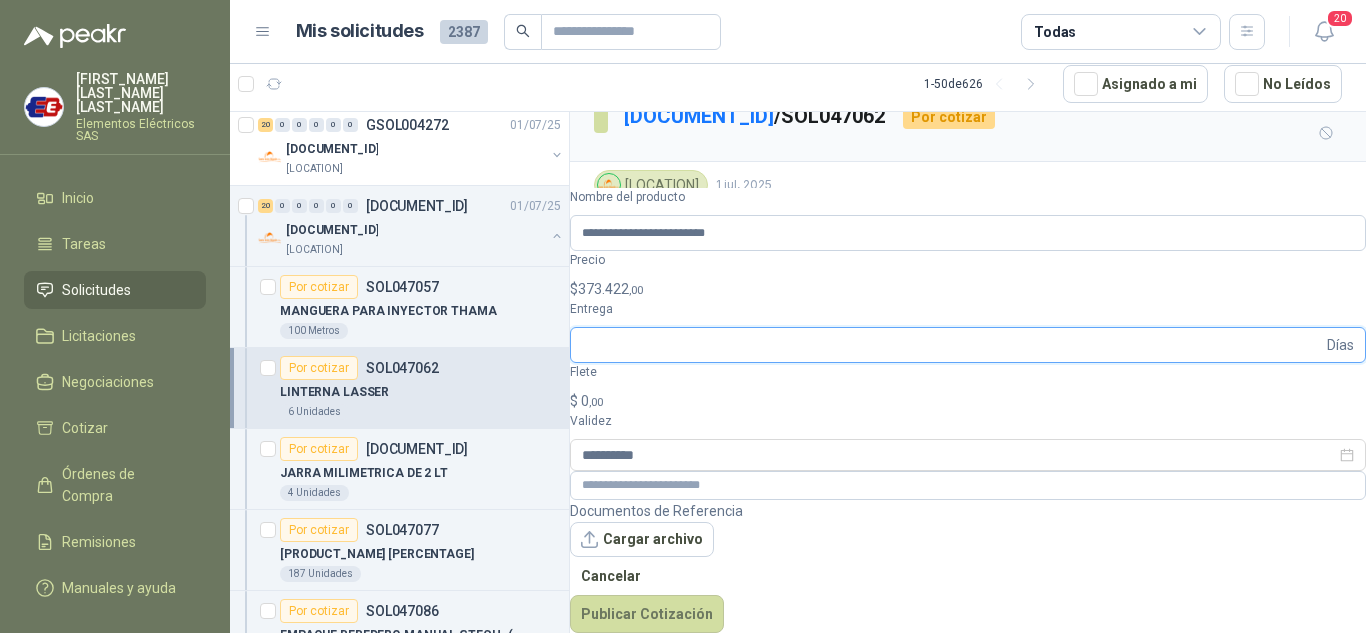 type on "*" 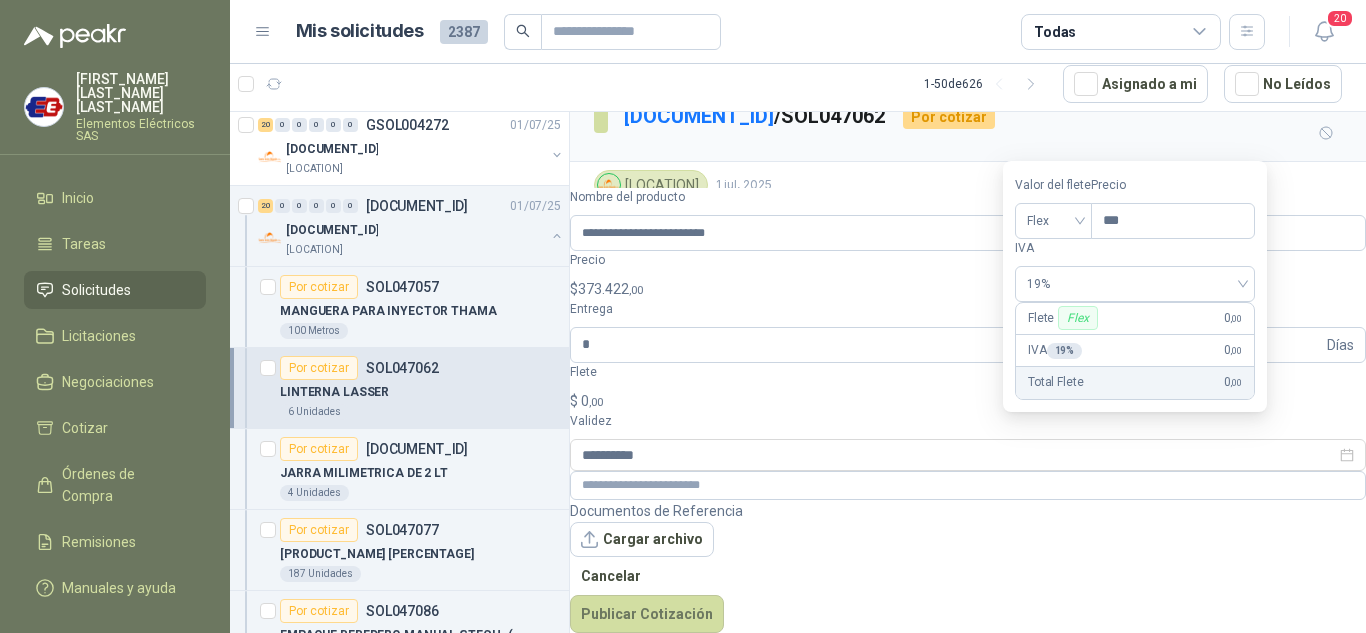 click on "0 ,00" at bounding box center [592, 401] 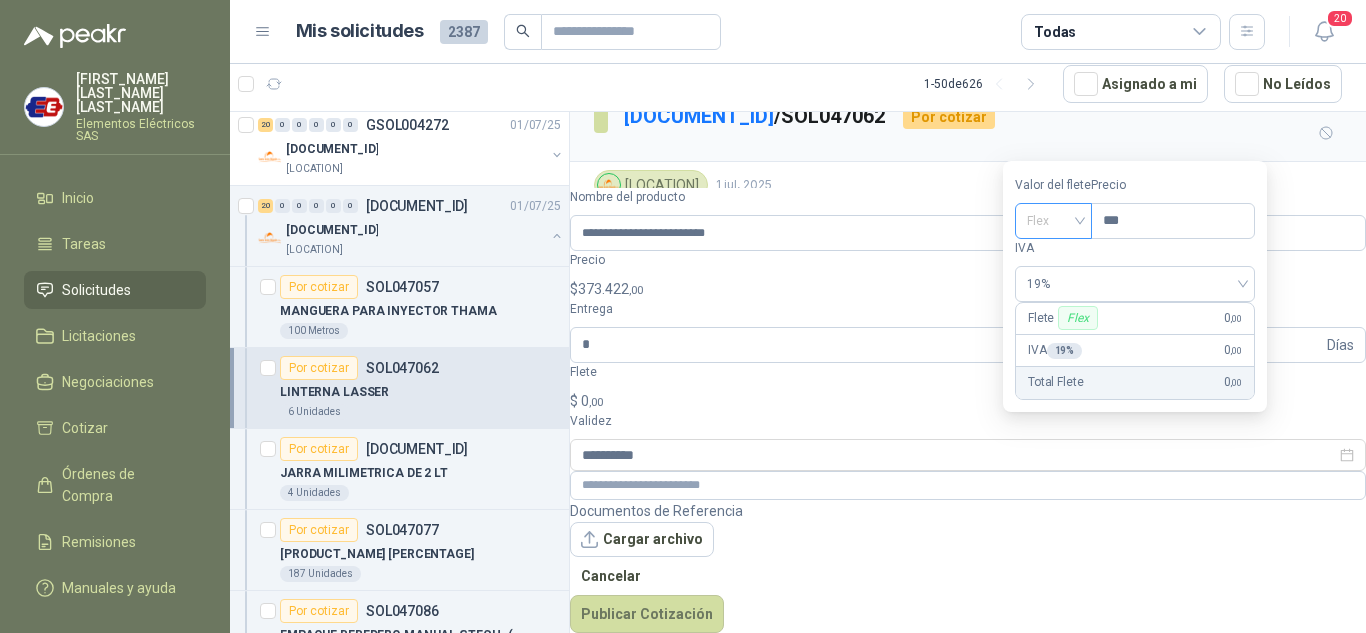 click on "Flex" at bounding box center [1053, 221] 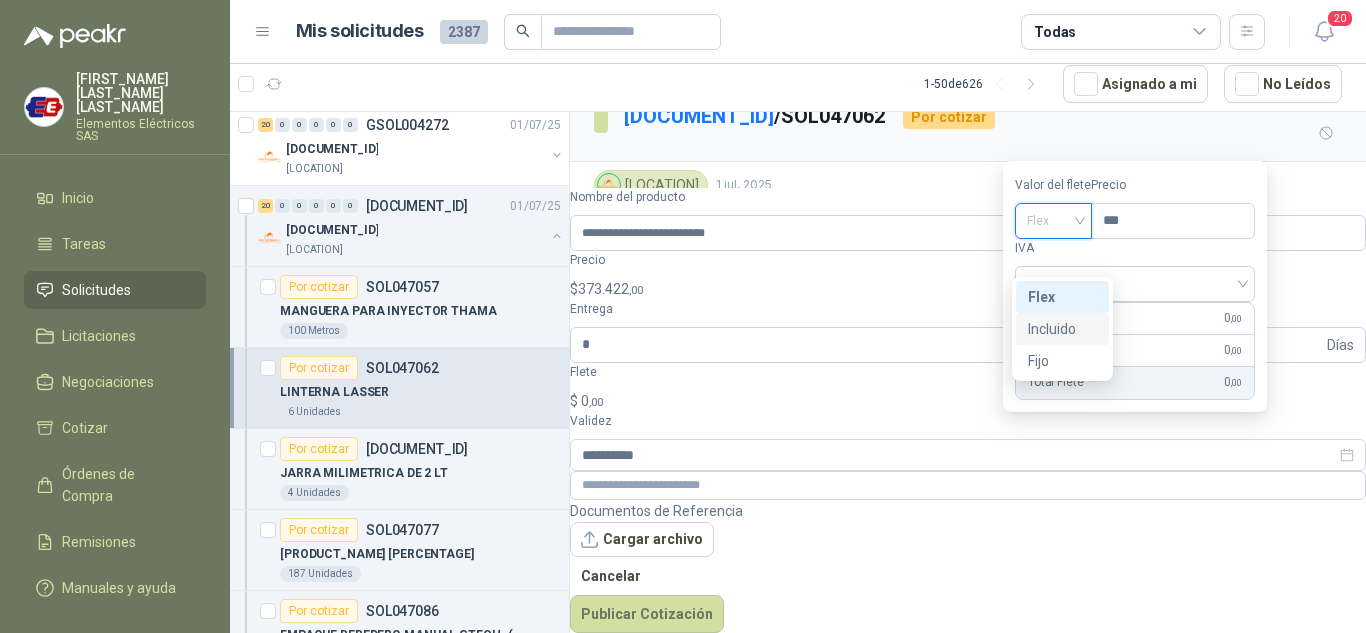 drag, startPoint x: 1064, startPoint y: 329, endPoint x: 1194, endPoint y: 514, distance: 226.10838 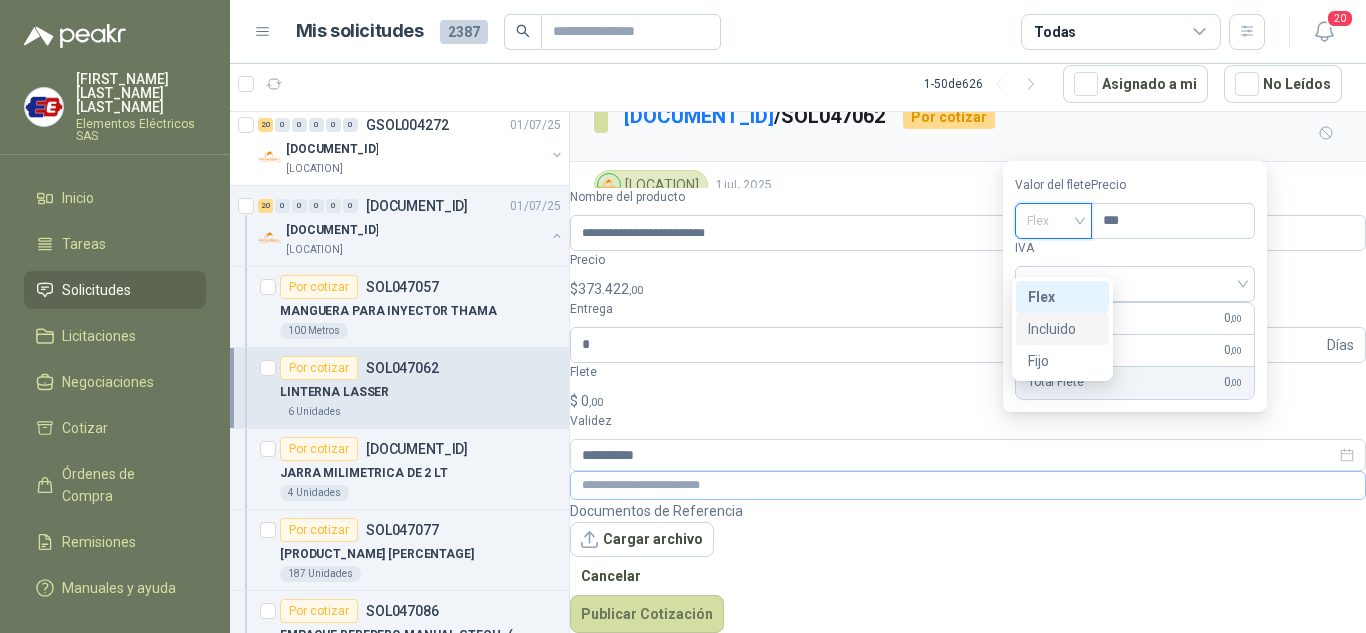 click on "Incluido" at bounding box center (0, 0) 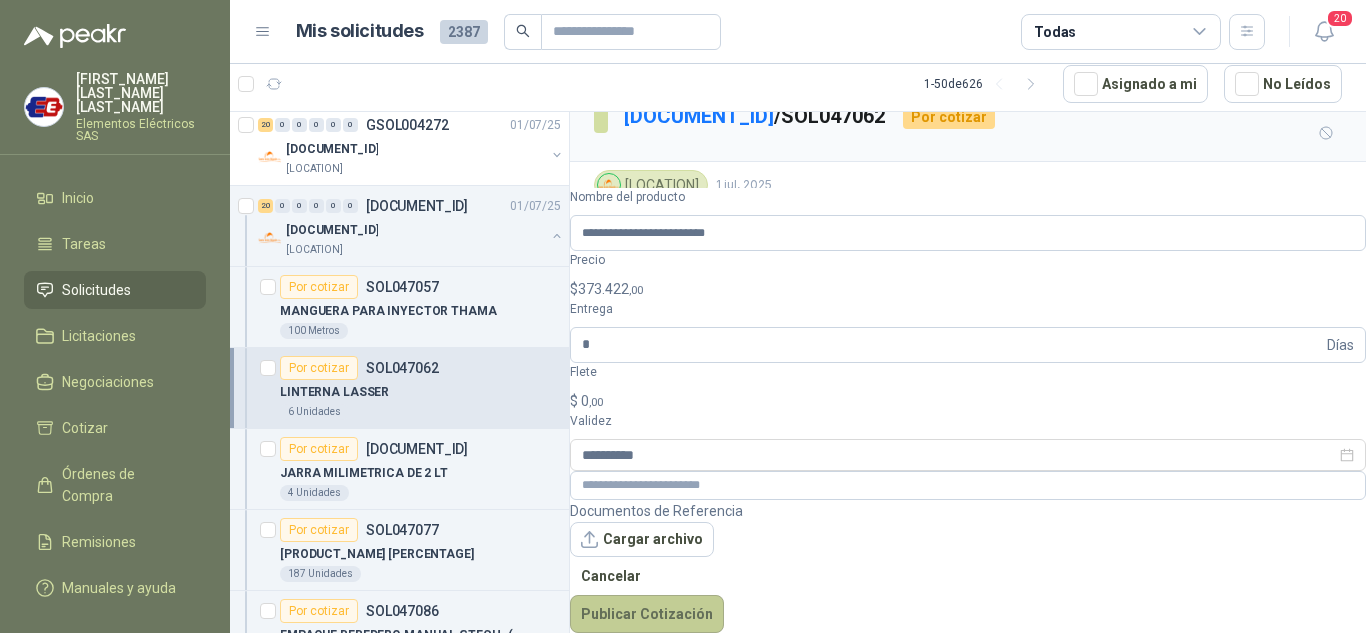 click on "Publicar Cotización" at bounding box center [647, 614] 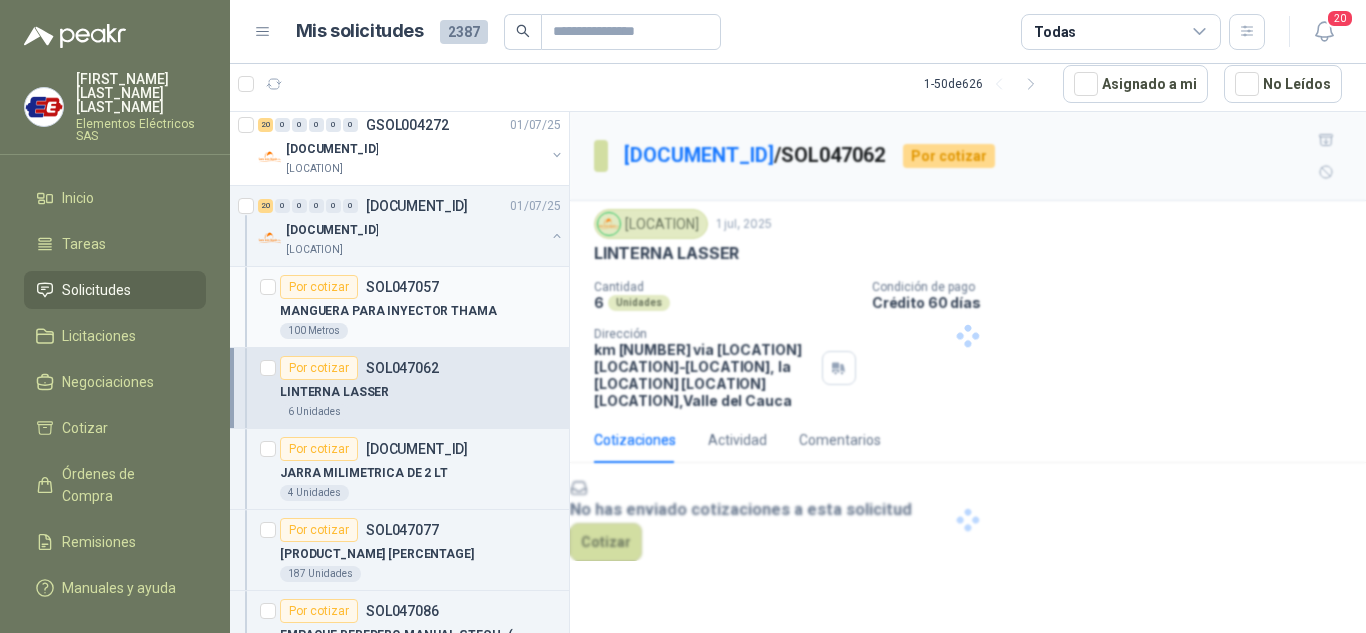 scroll, scrollTop: 0, scrollLeft: 0, axis: both 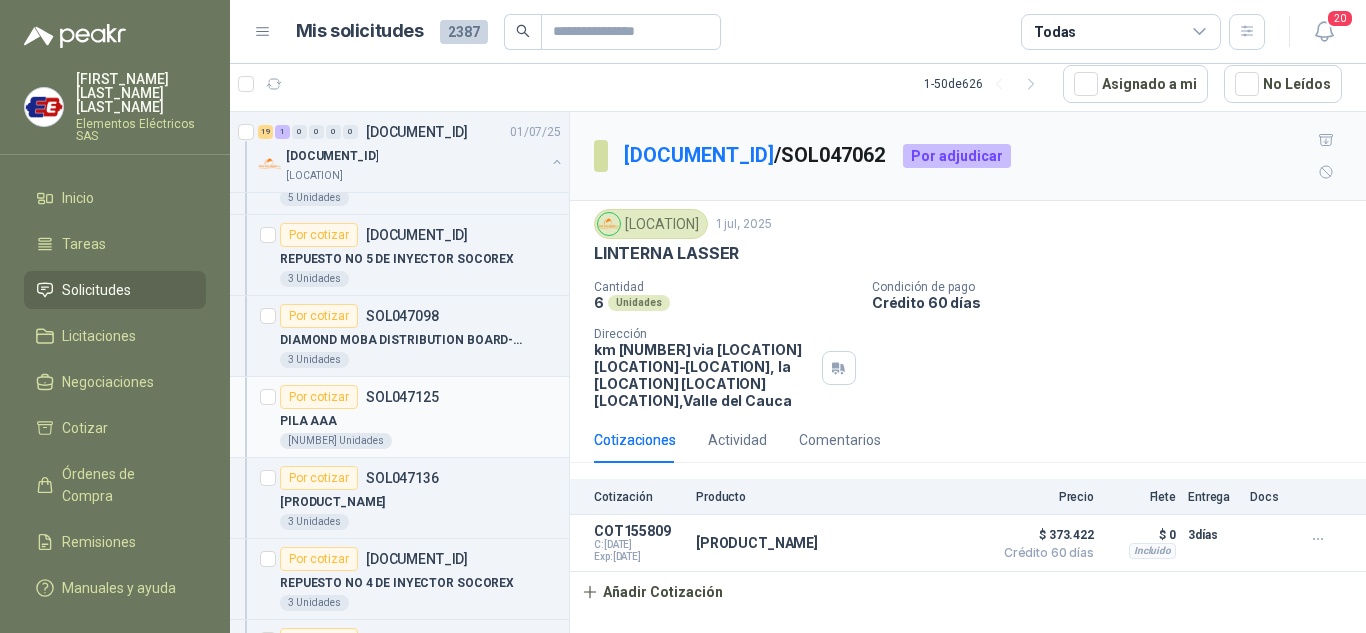 click on "Por cotizar" at bounding box center (319, 397) 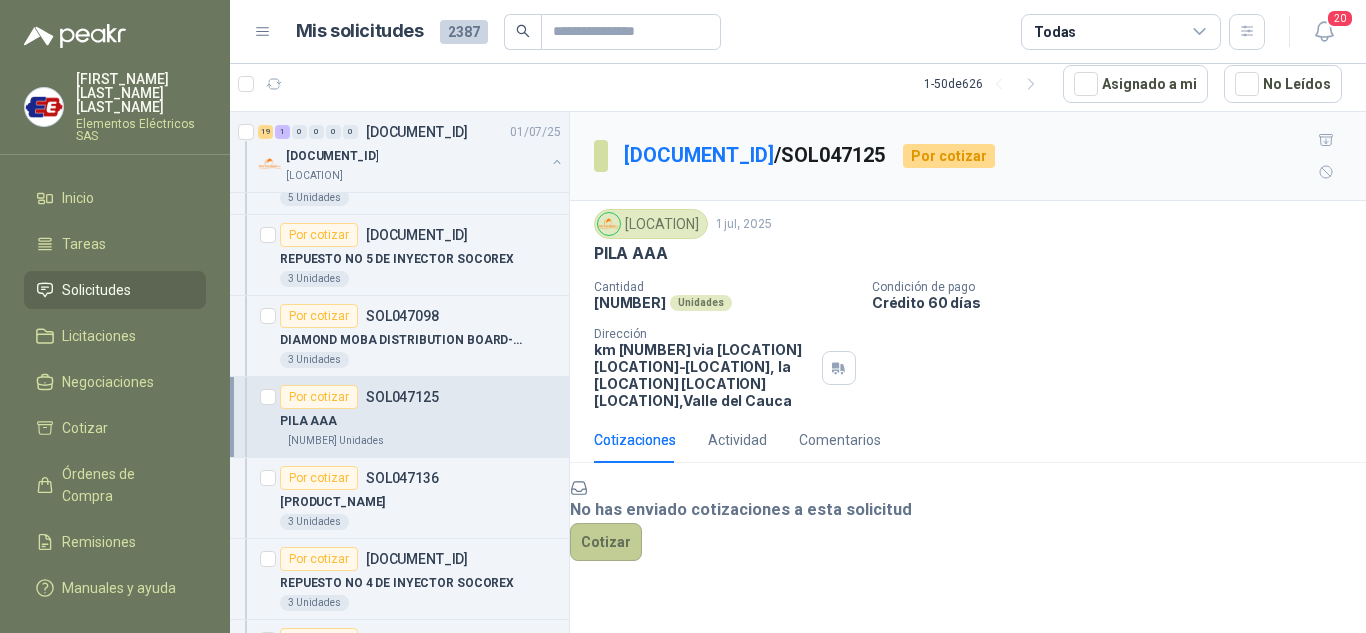 click on "Cotizar" at bounding box center [606, 542] 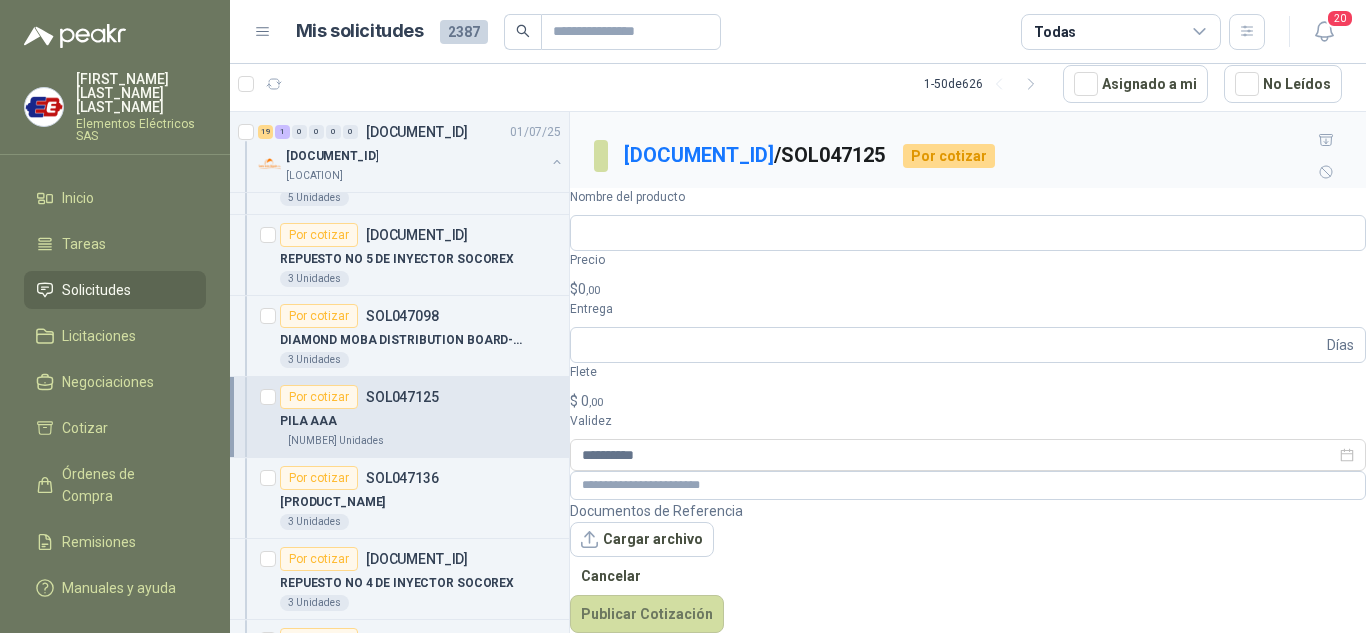 click on "[PRODUCT_NAME] [PRODUCT_NAME] [PRODUCT_NAME]" at bounding box center [968, 567] 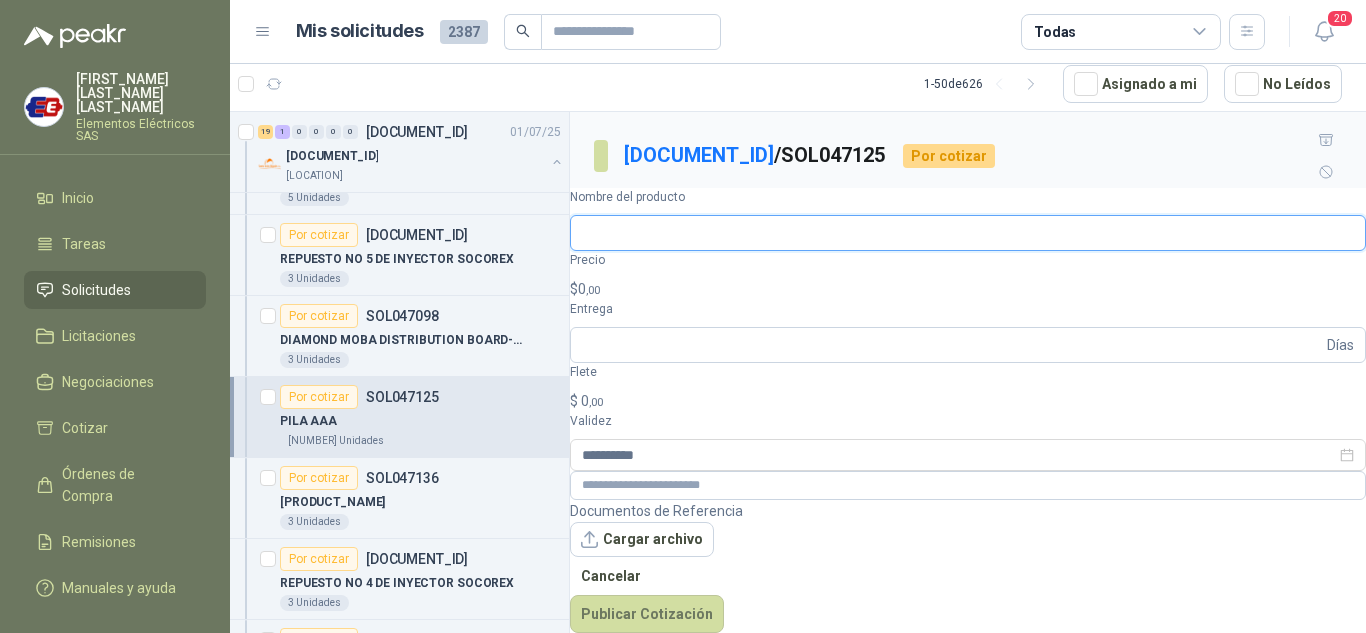 click on "Nombre del producto" at bounding box center [968, 233] 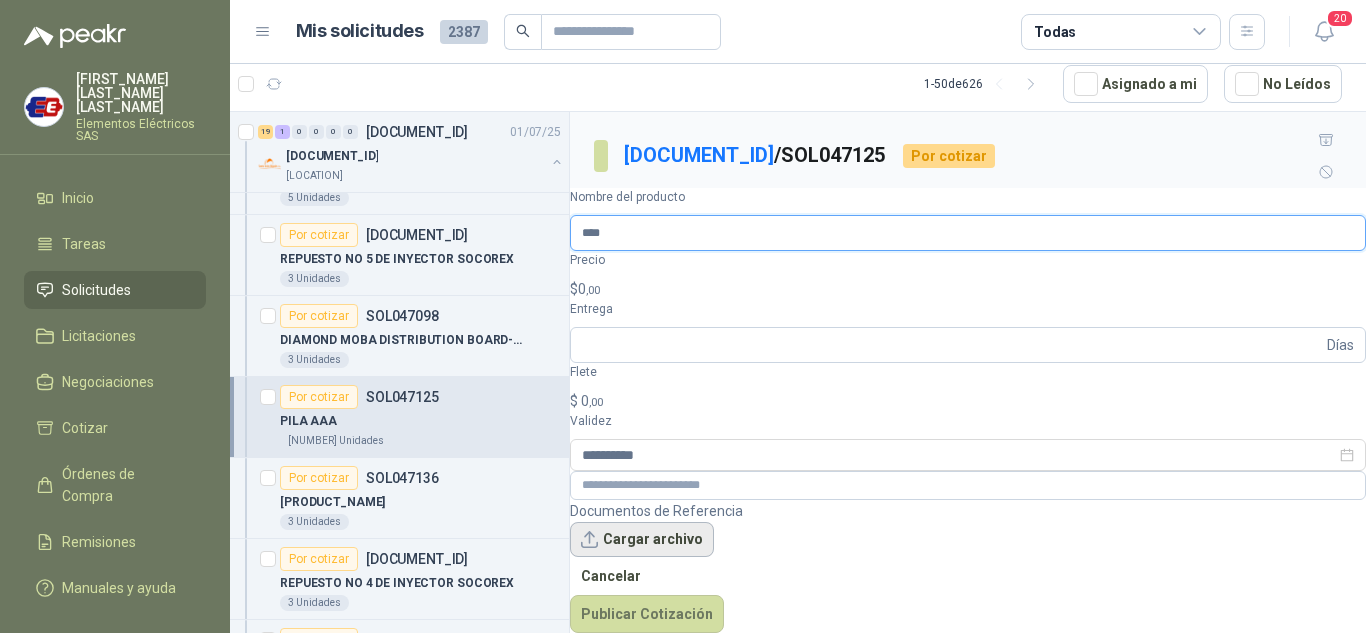 type on "**********" 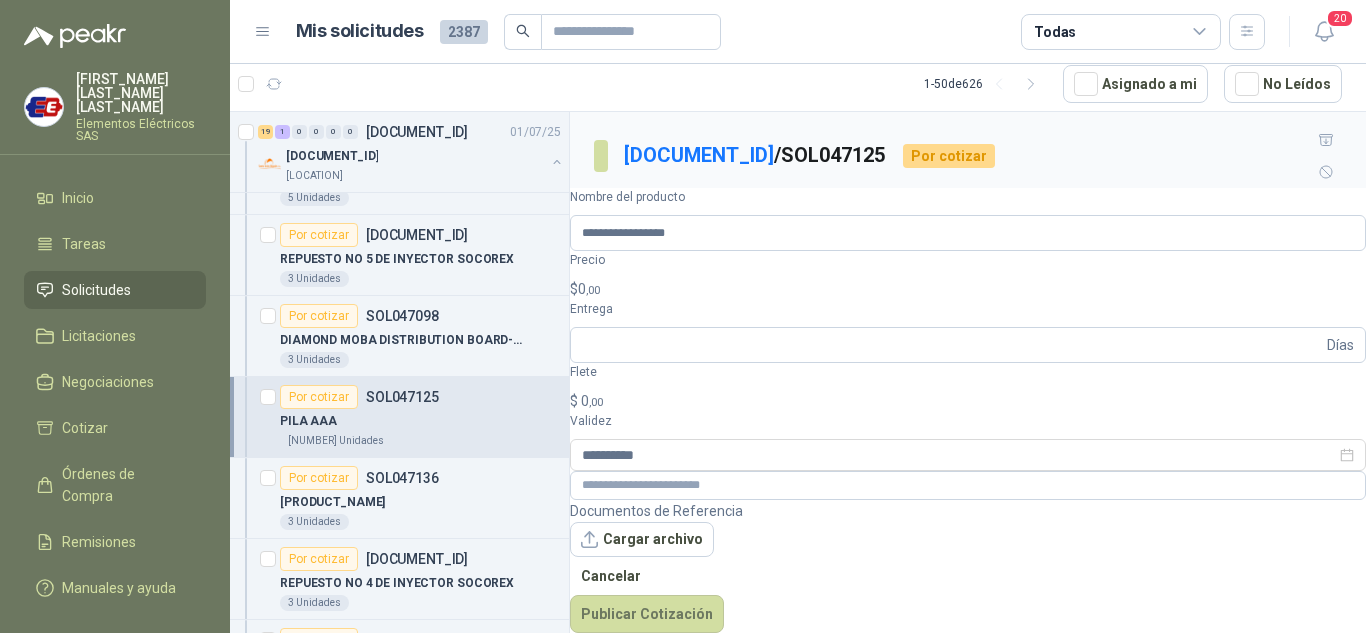 click on "$  0 ,00" at bounding box center (968, 289) 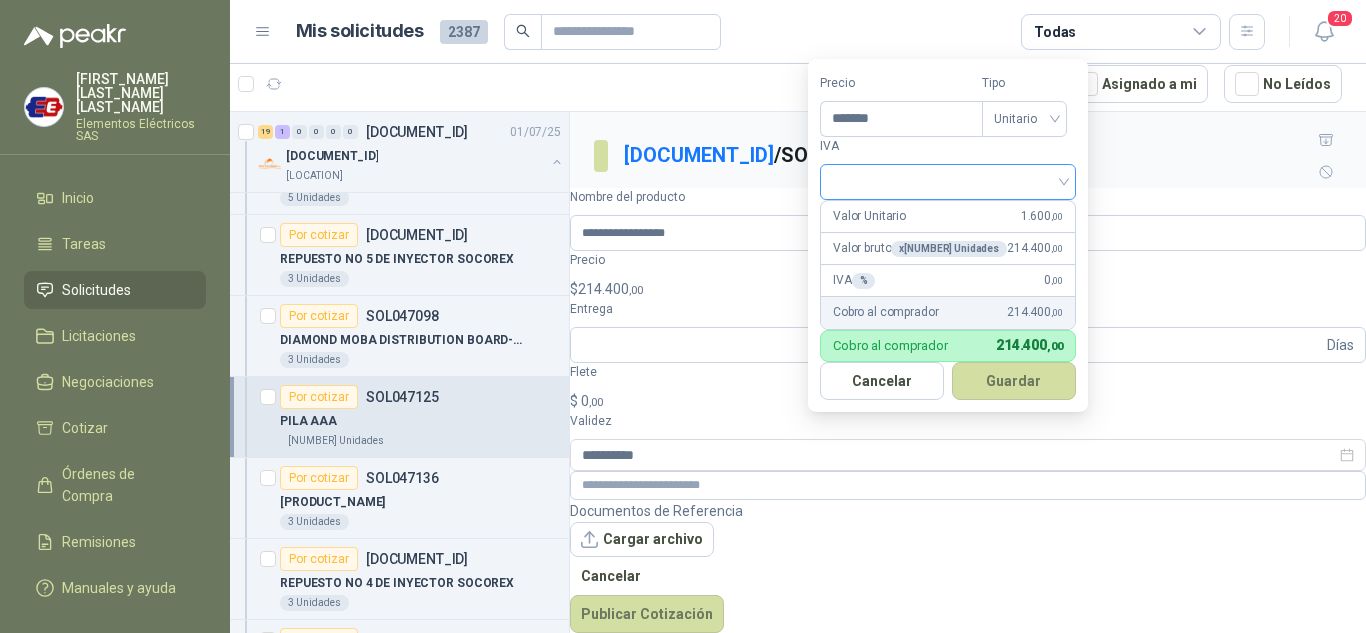 click at bounding box center (948, 182) 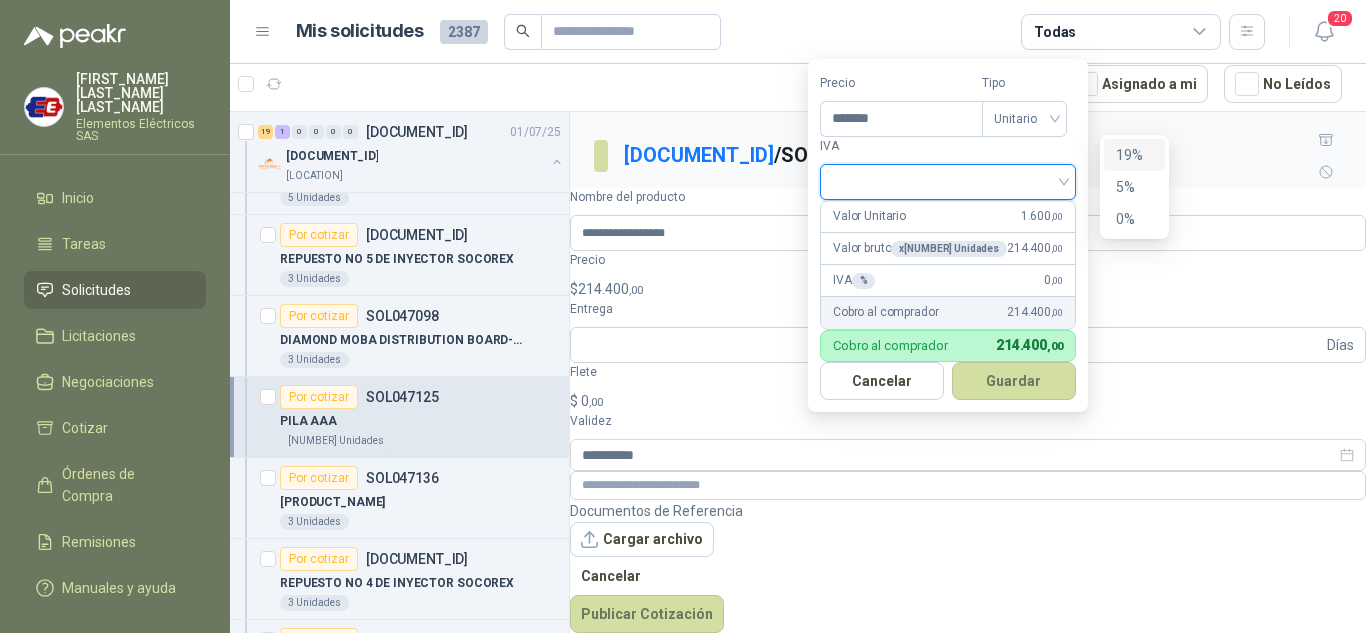 click on "19%" at bounding box center (1134, 155) 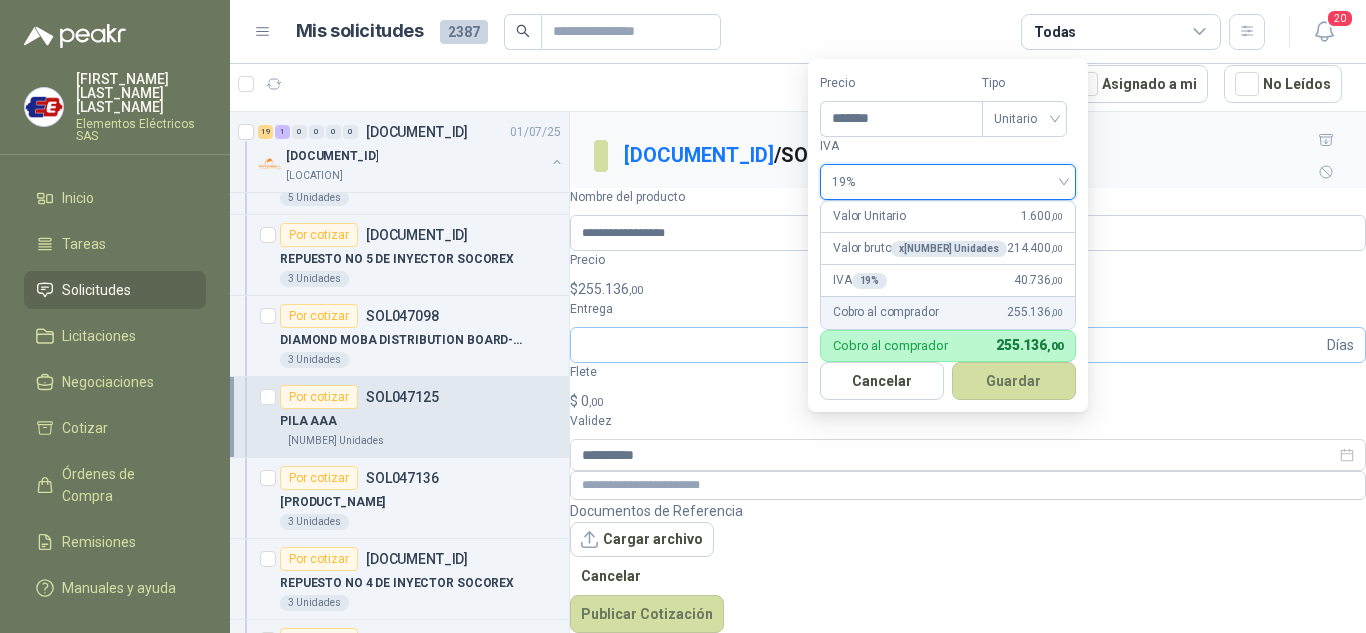 click on "Días" at bounding box center (1340, 345) 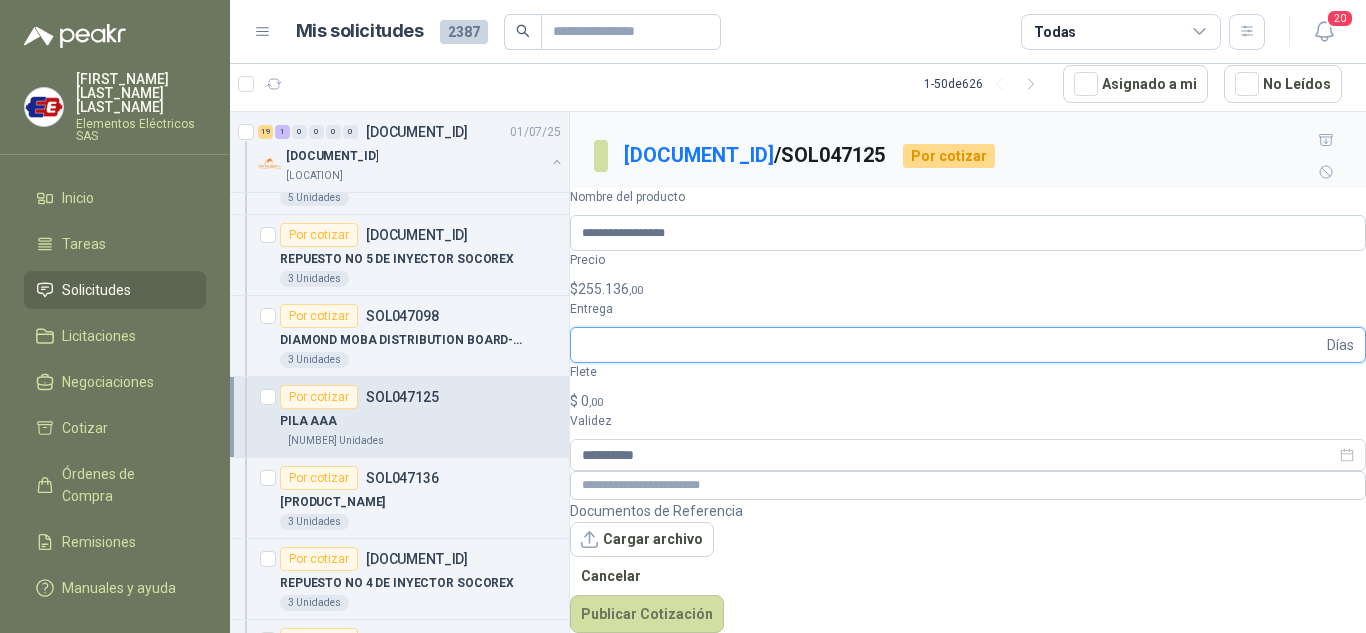 click on "Entrega" at bounding box center [952, 345] 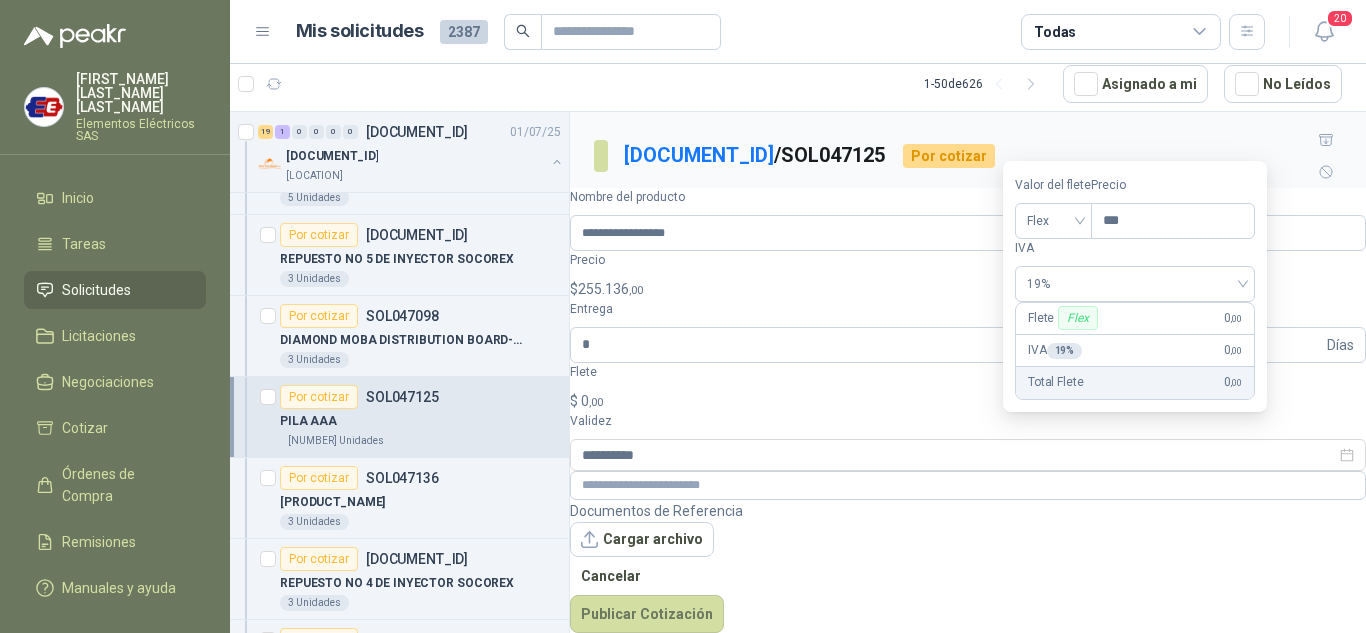 click on ",00" at bounding box center [596, 402] 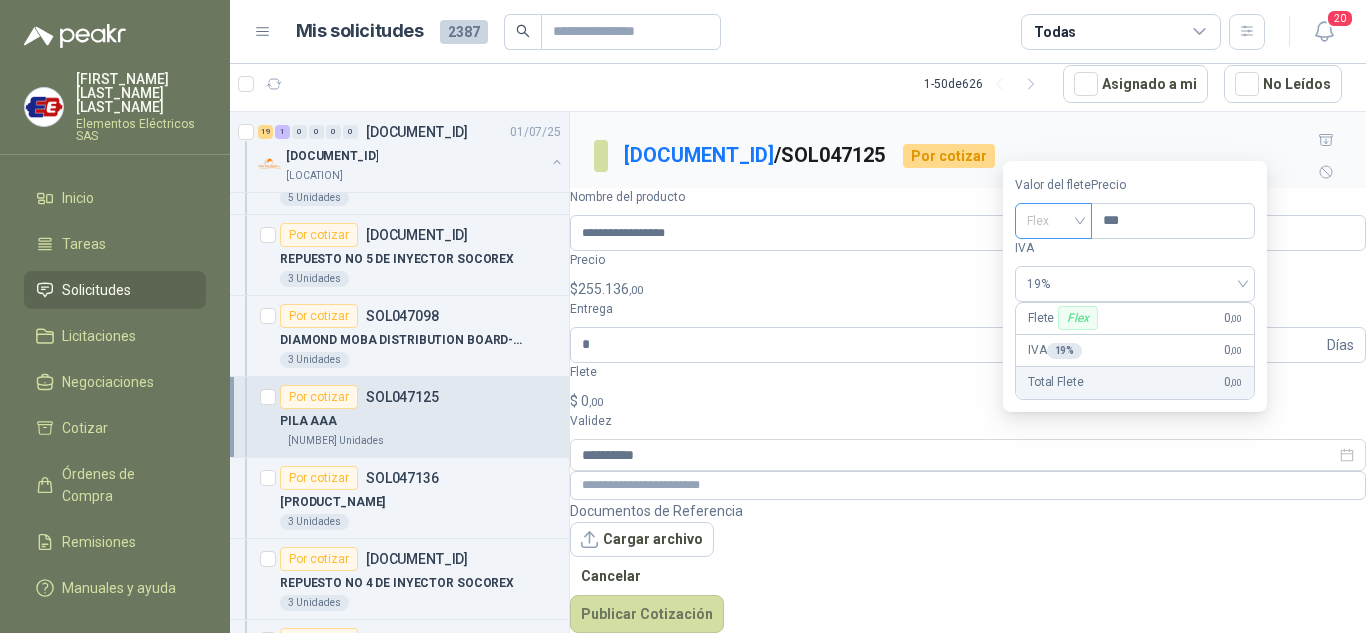click on "Flex" at bounding box center [1053, 221] 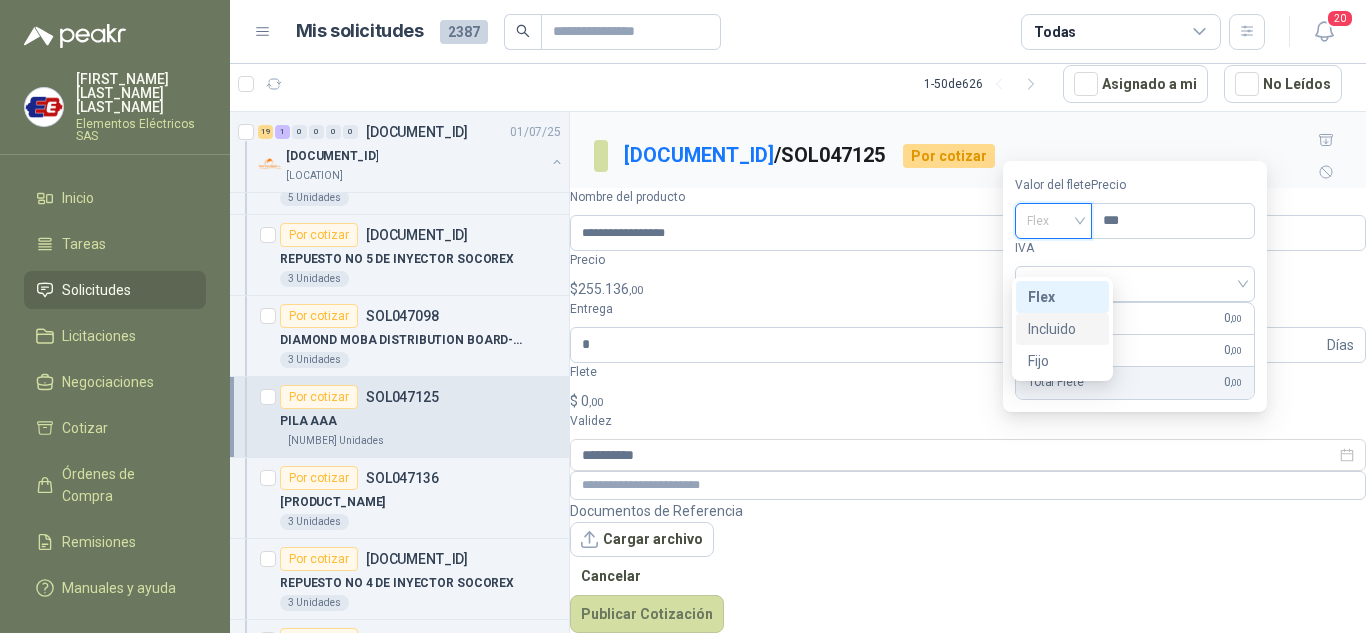 click on "Incluido" at bounding box center (0, 0) 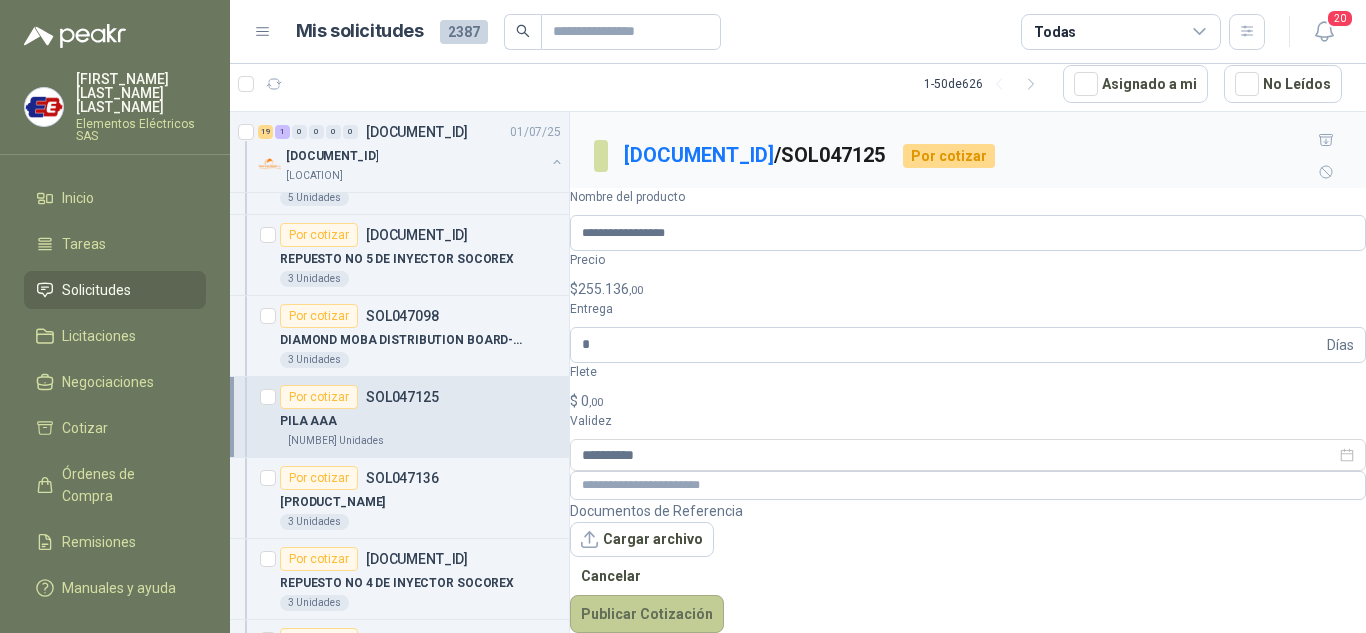 click on "Publicar Cotización" at bounding box center [647, 614] 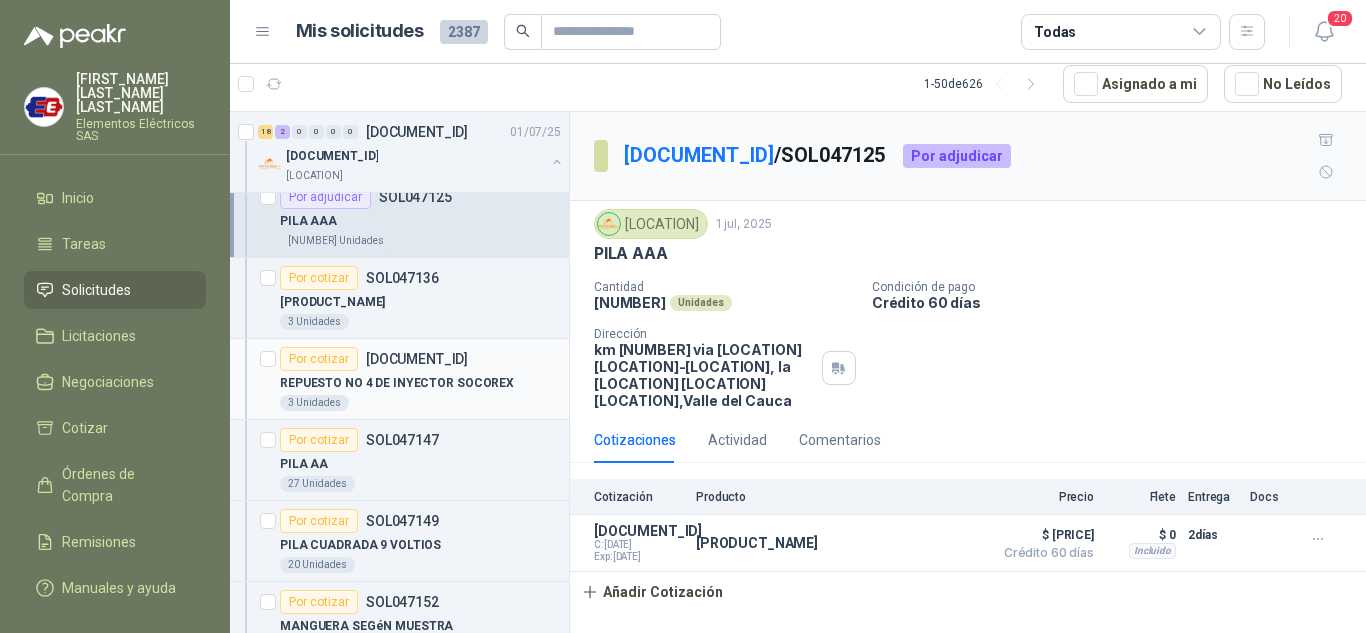 scroll, scrollTop: 2000, scrollLeft: 0, axis: vertical 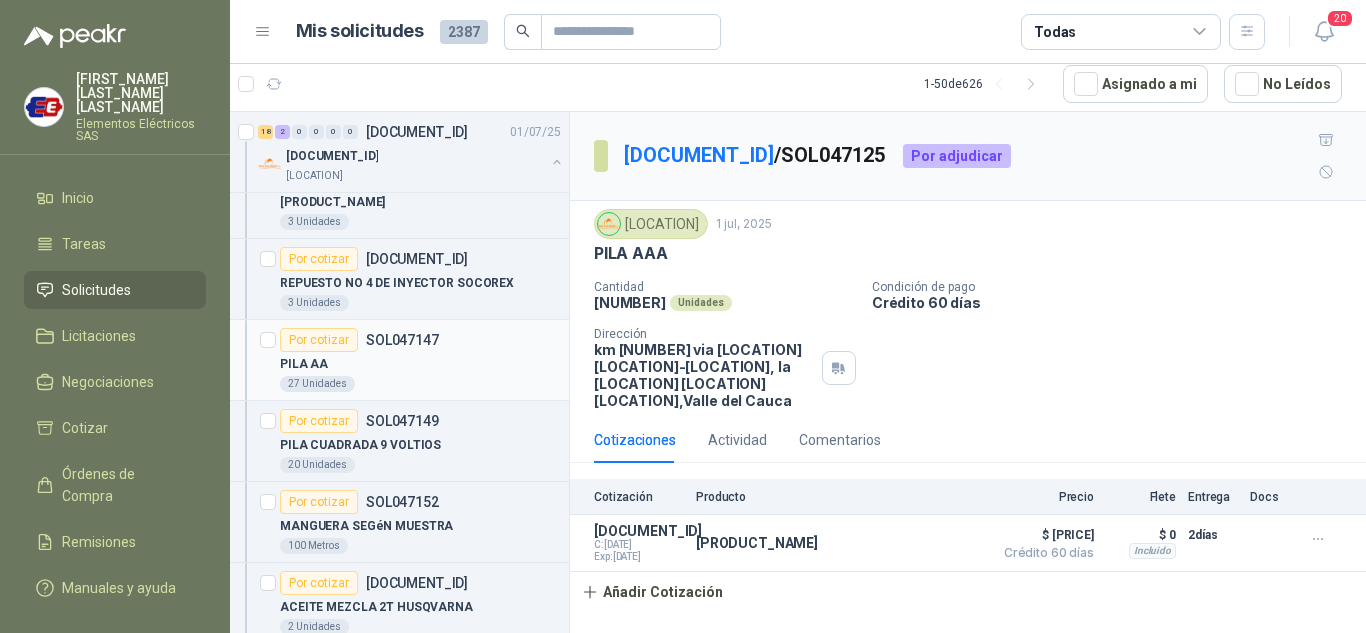 click on "Por cotizar" at bounding box center (319, 340) 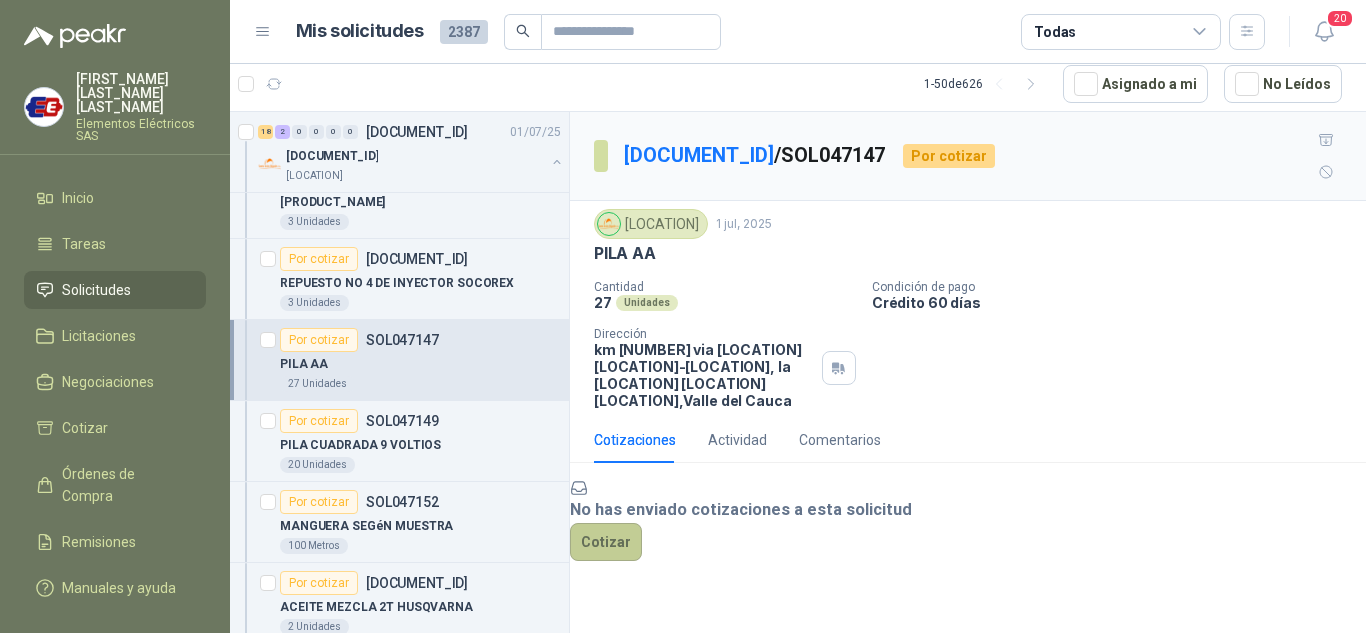 click on "Cotizar" at bounding box center (606, 542) 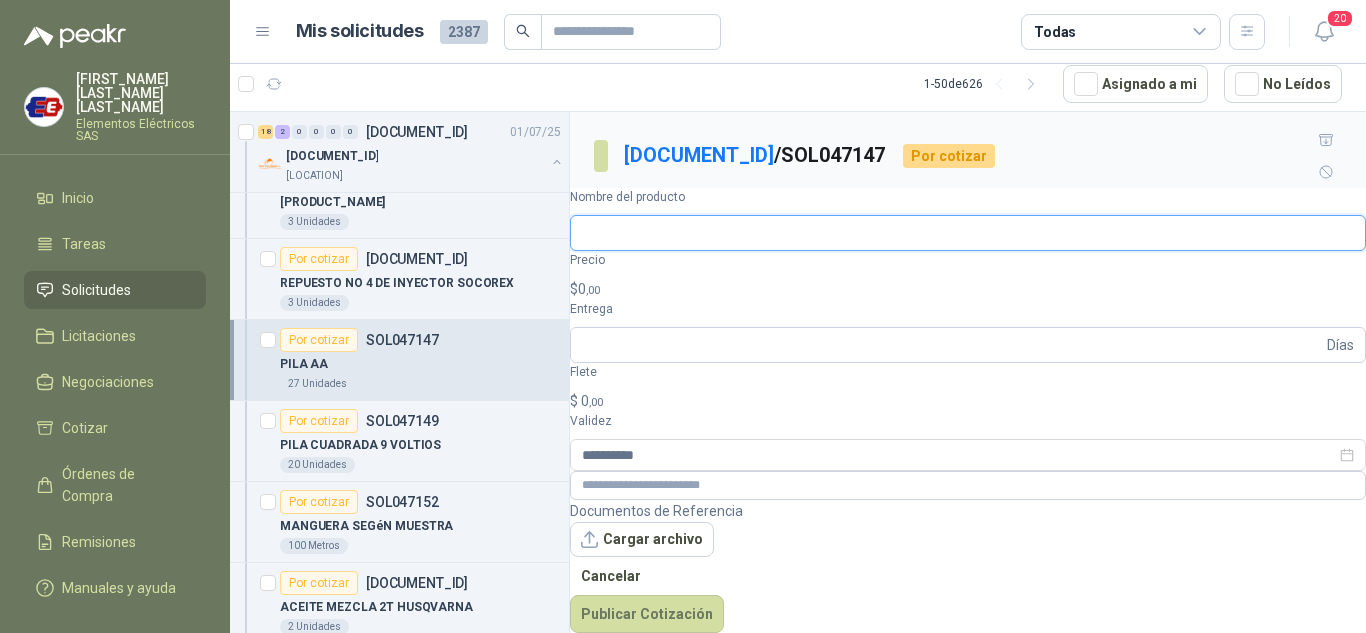 click on "Nombre del producto" at bounding box center [968, 233] 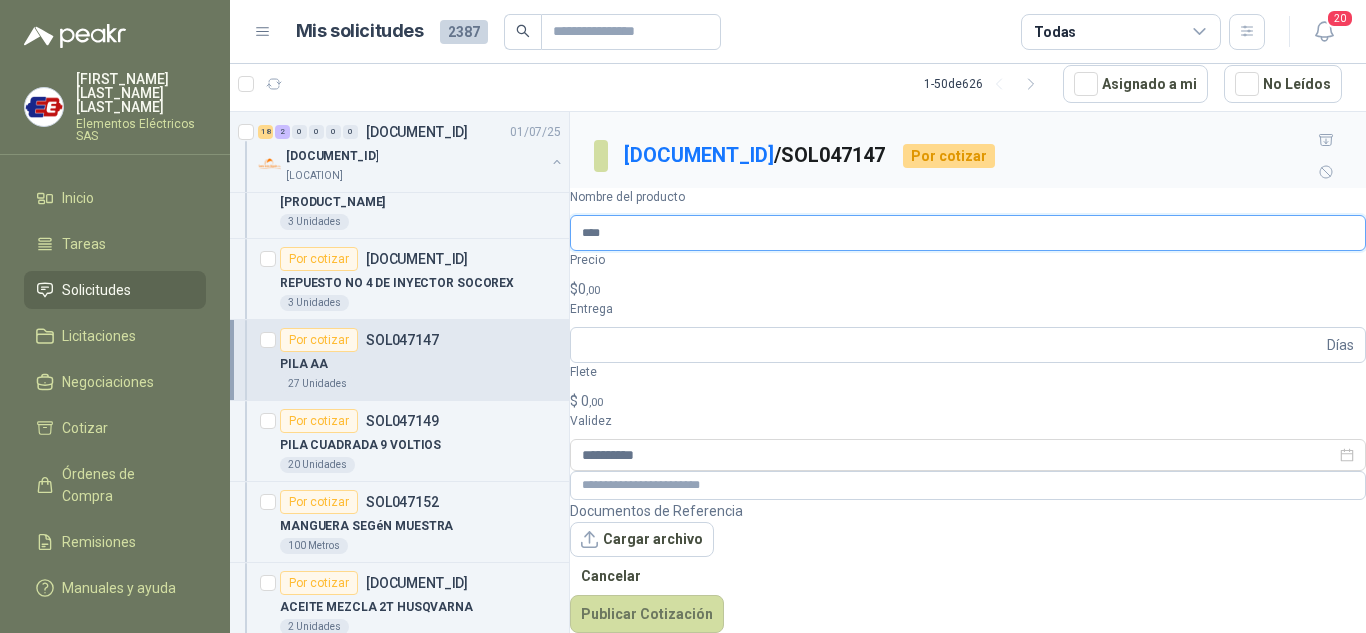 type on "**********" 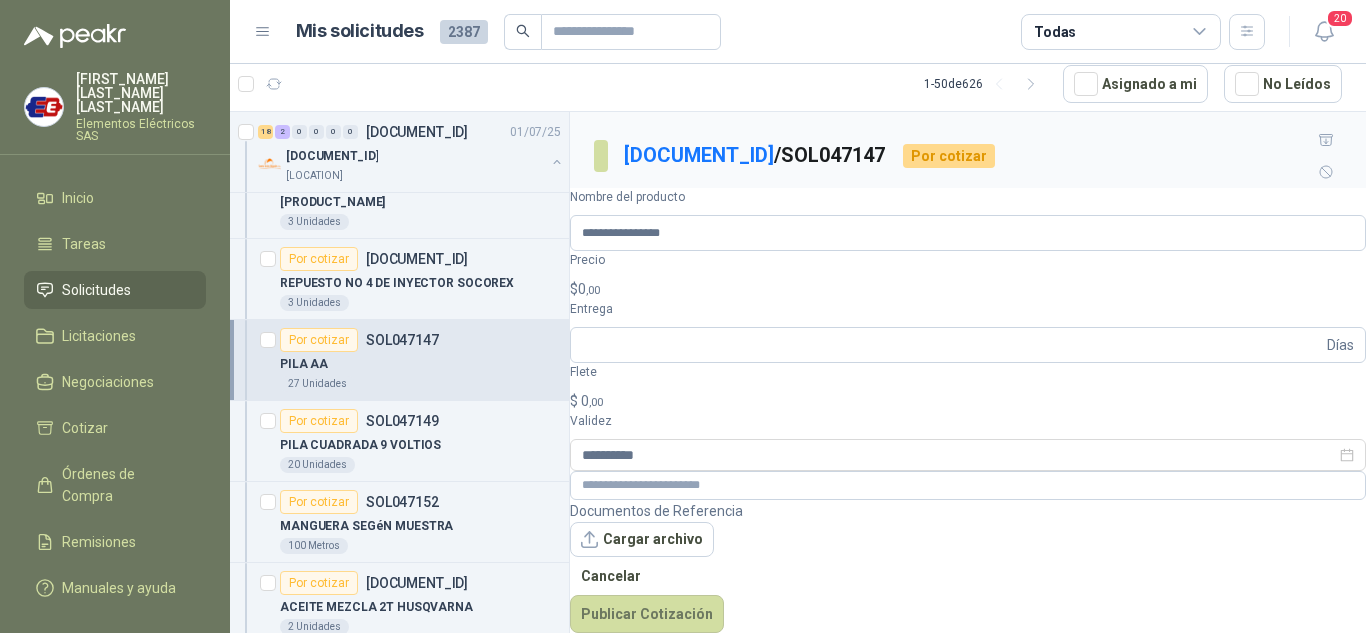 click on "$  0 ,00" at bounding box center [968, 289] 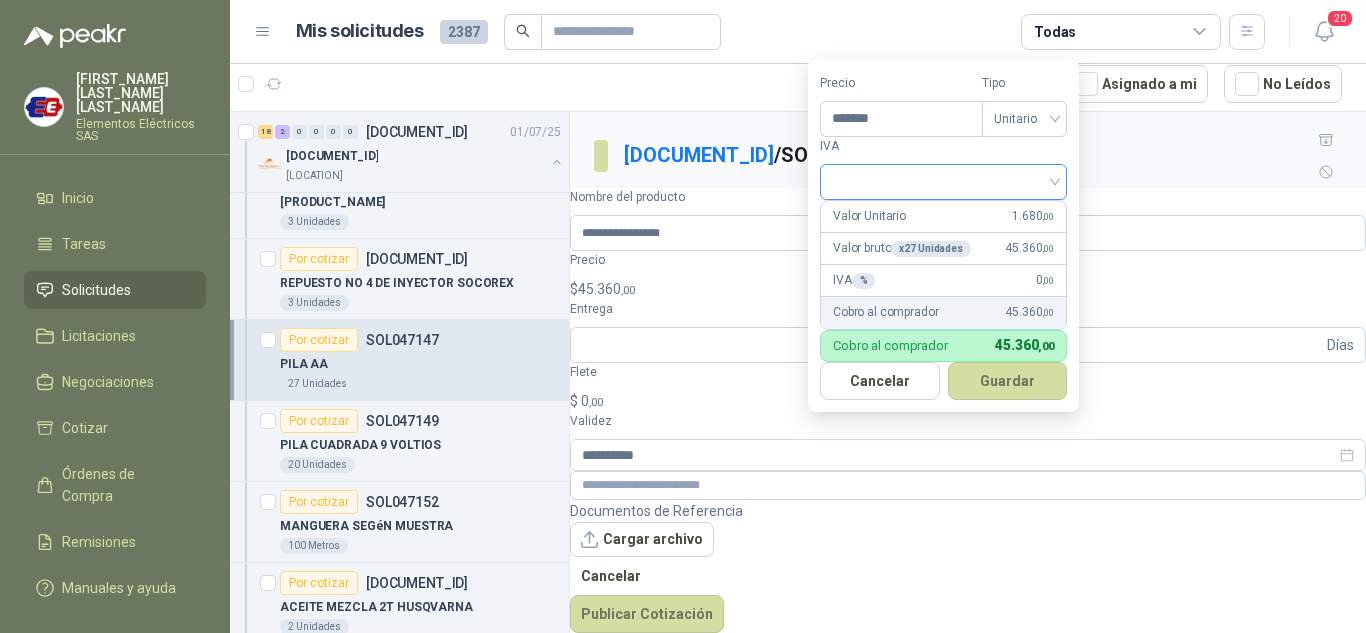 click at bounding box center [943, 182] 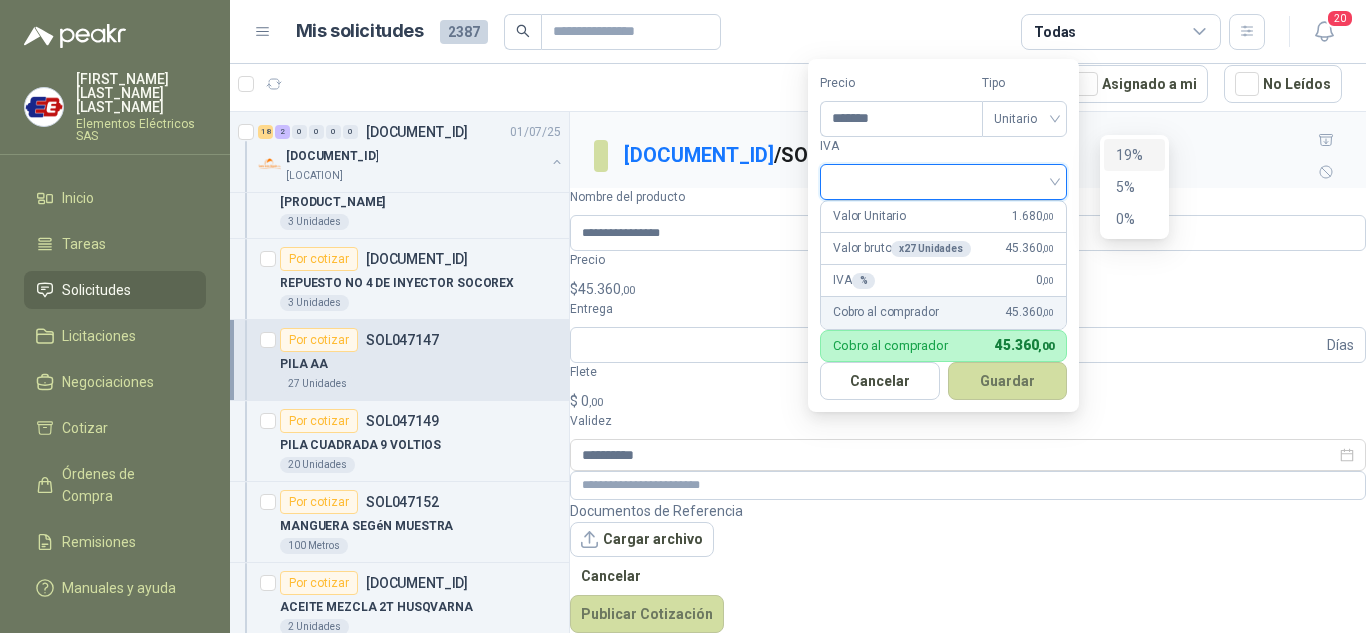 drag, startPoint x: 1134, startPoint y: 150, endPoint x: 1123, endPoint y: 279, distance: 129.46814 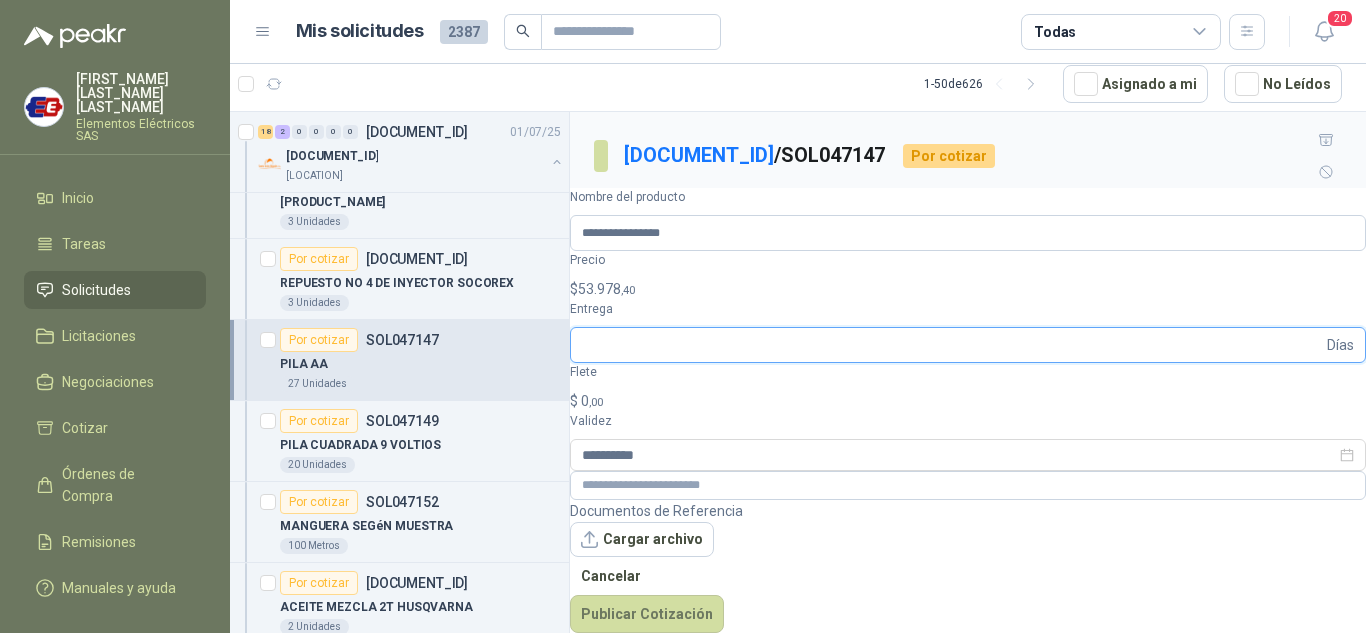 click on "Entrega" at bounding box center [952, 345] 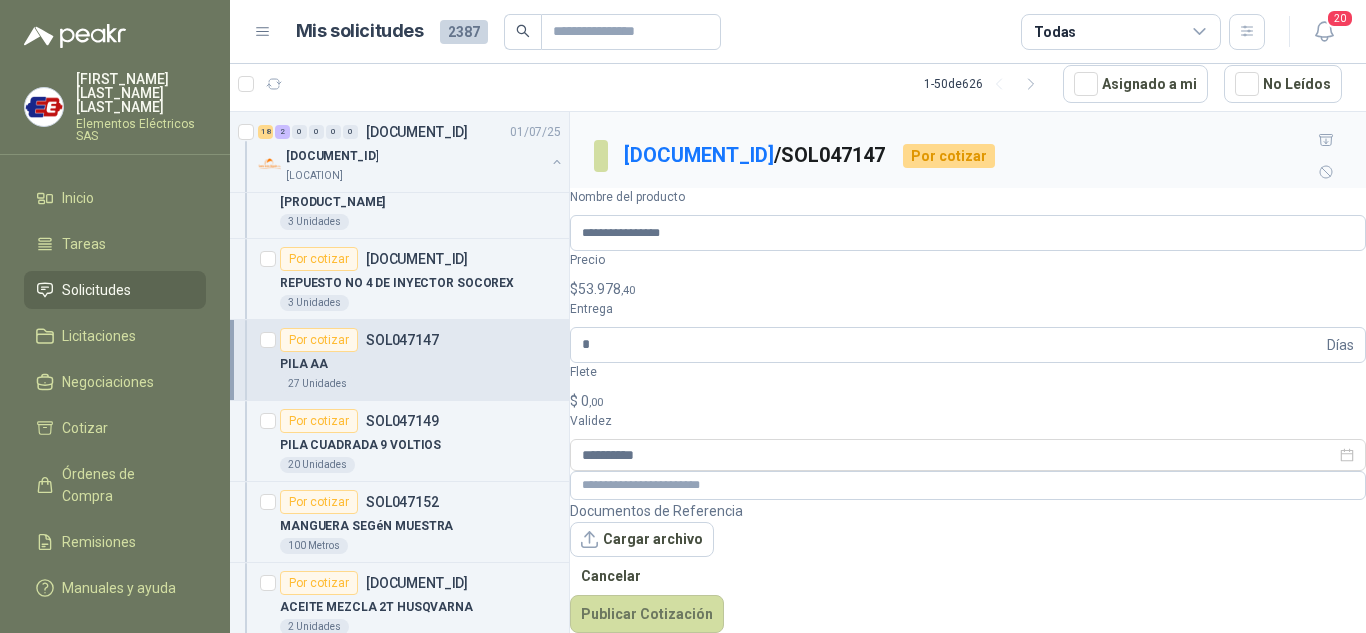 click on "0 ,00" at bounding box center [592, 401] 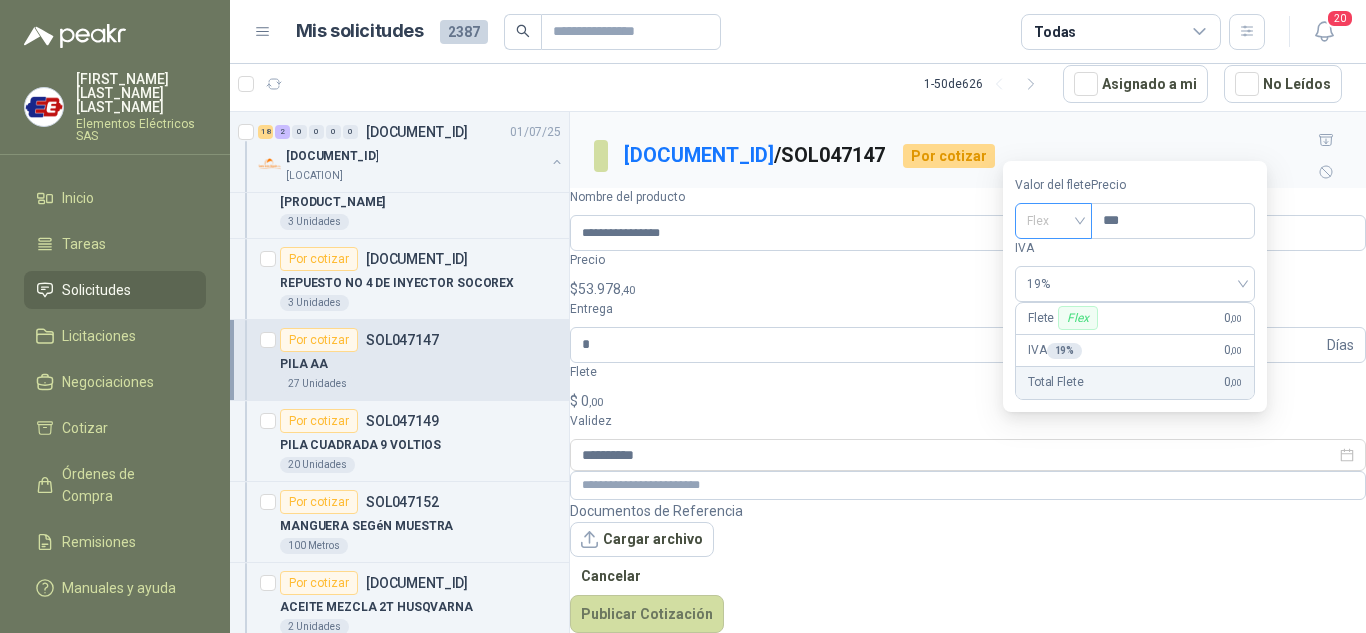 click on "Flex" at bounding box center [1053, 221] 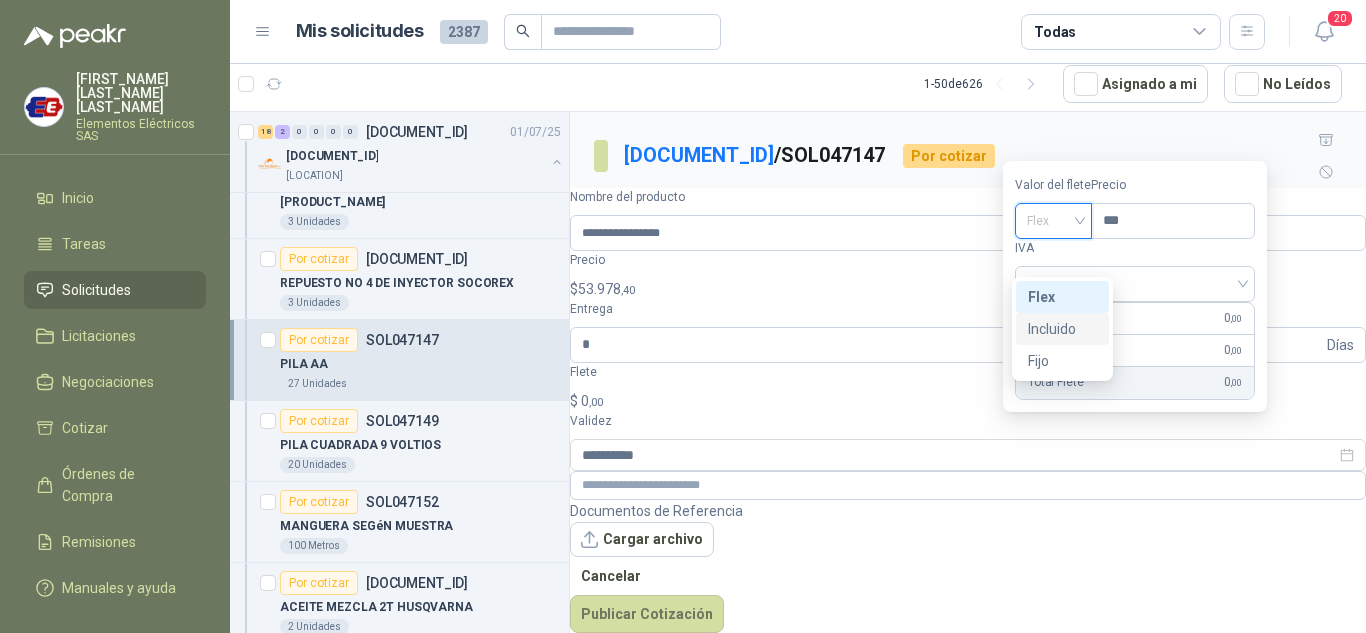 drag, startPoint x: 1055, startPoint y: 328, endPoint x: 1193, endPoint y: 538, distance: 251.2847 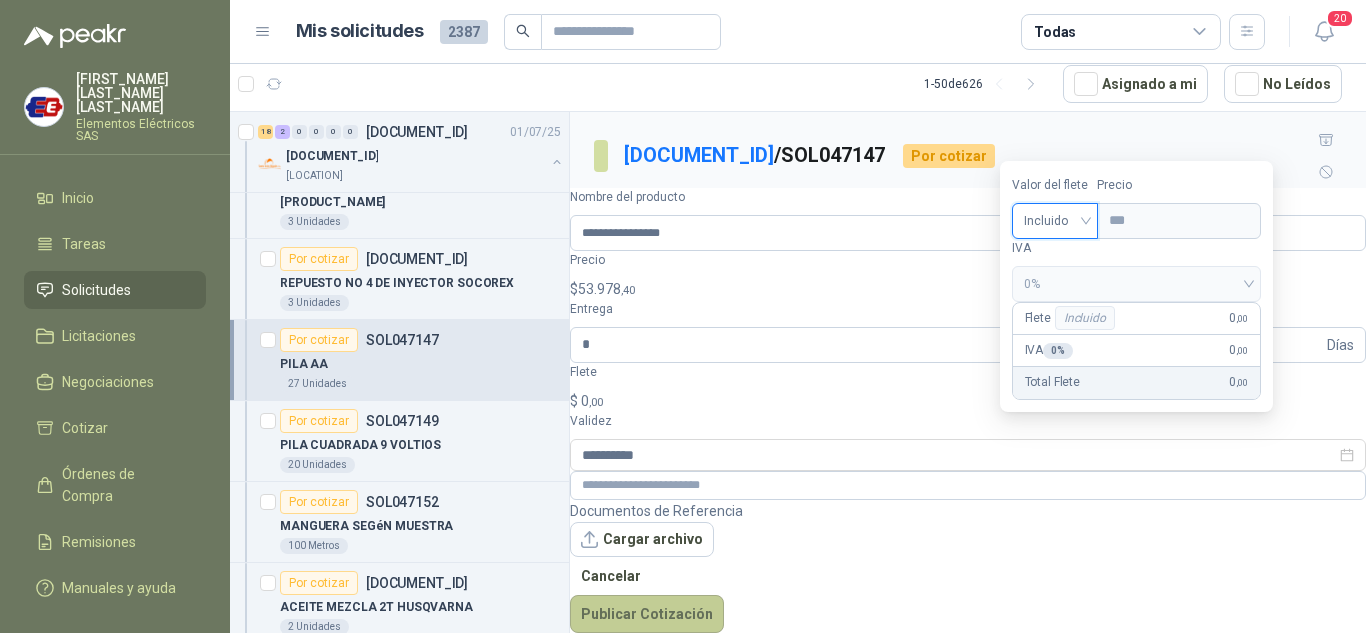 click on "Publicar Cotización" at bounding box center (647, 614) 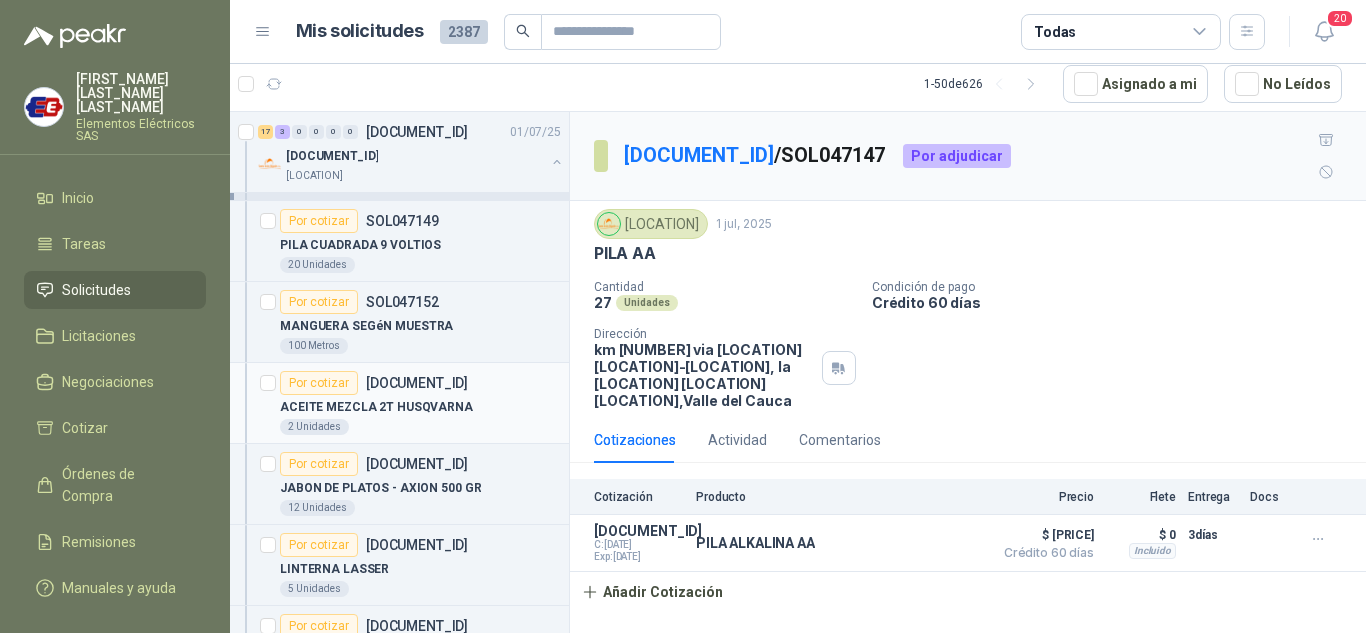 scroll, scrollTop: 2300, scrollLeft: 0, axis: vertical 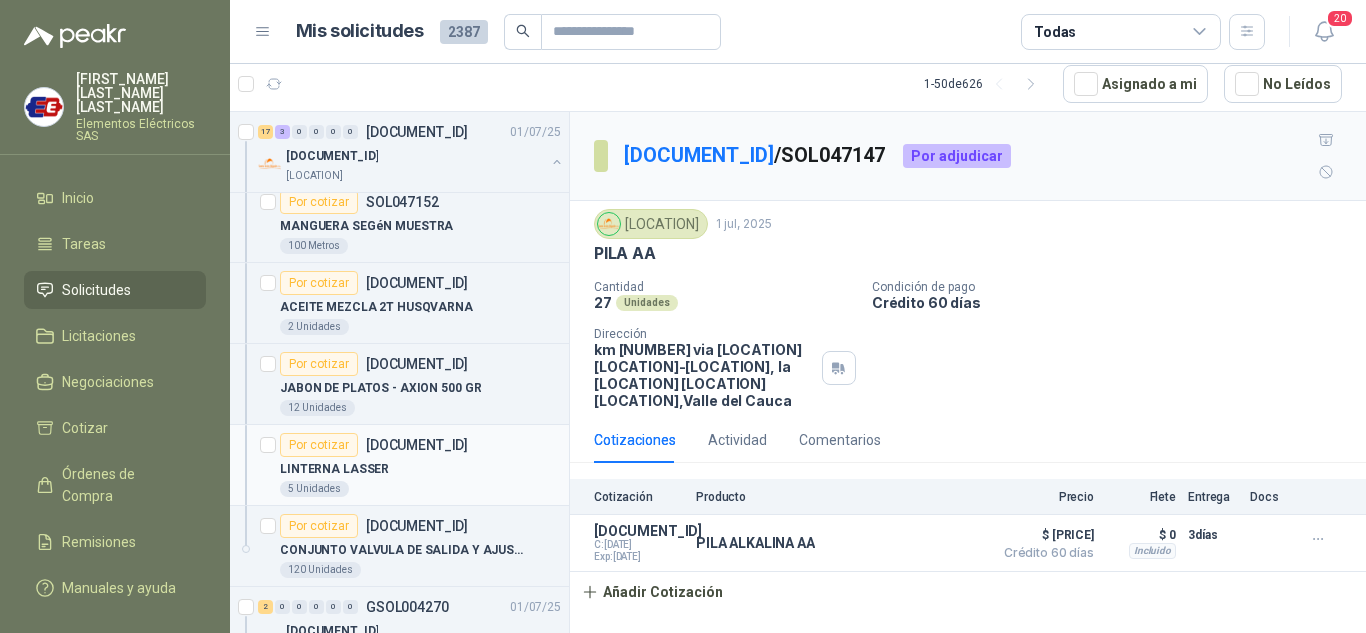 click on "Por cotizar" at bounding box center (319, 445) 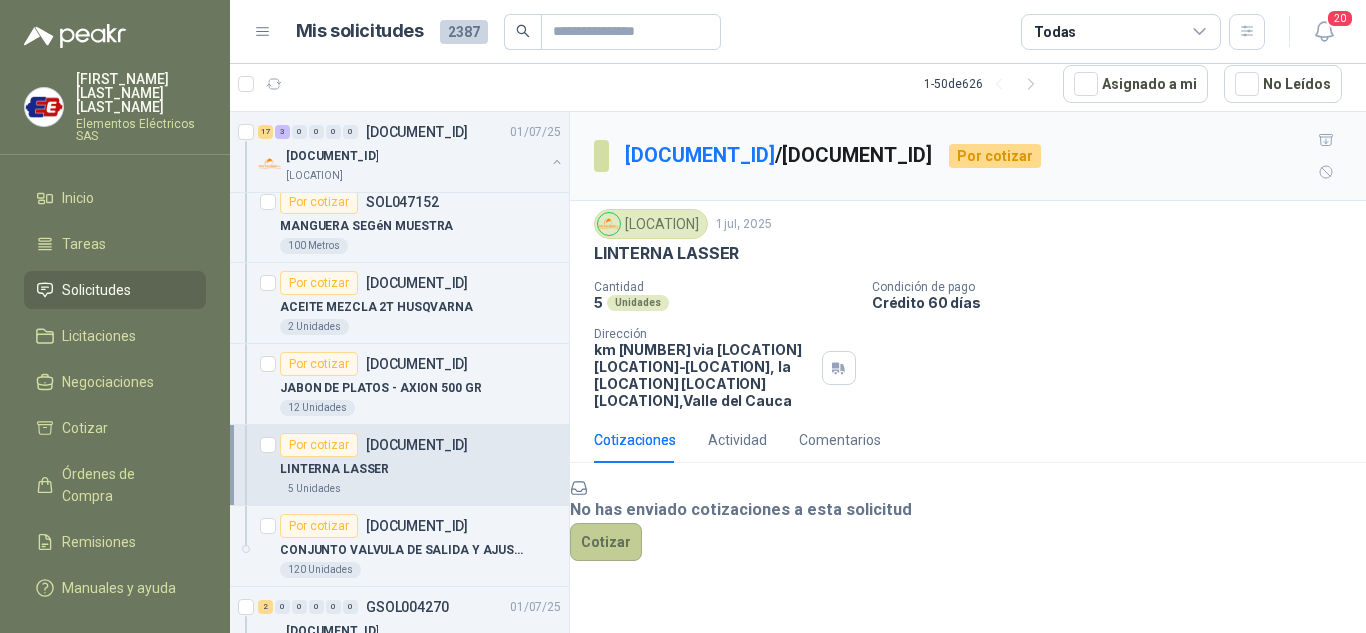 click on "Cotizar" at bounding box center [606, 542] 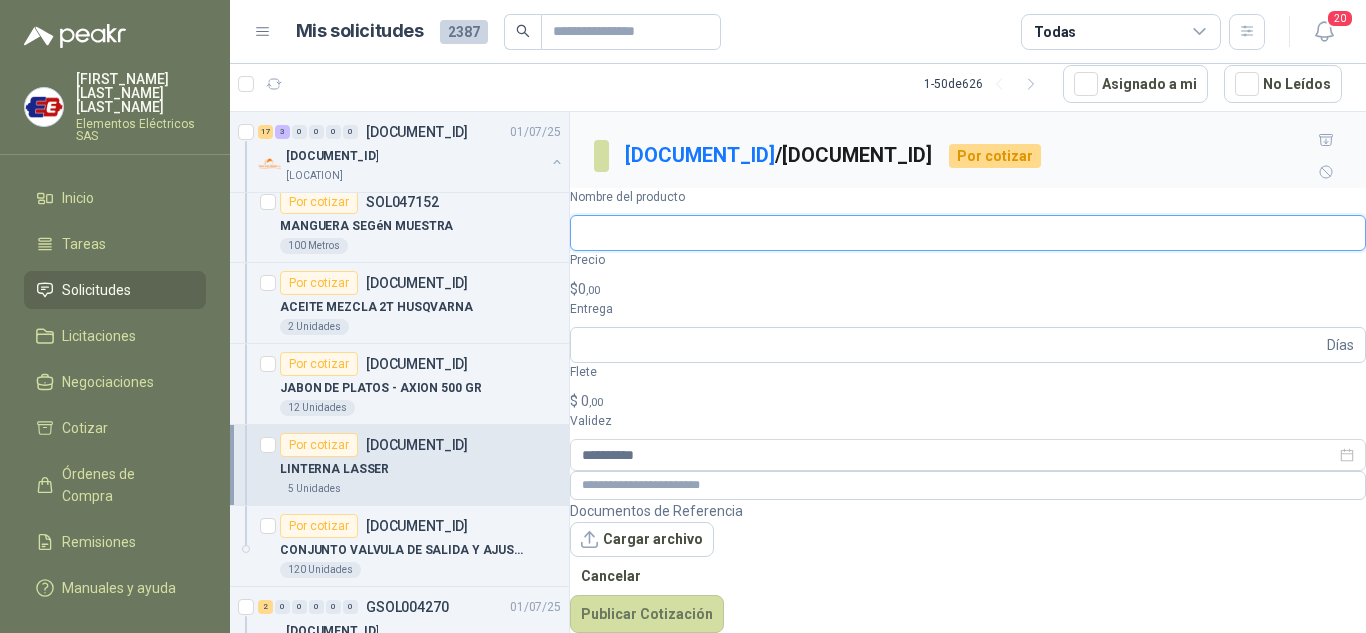 click on "Nombre del producto" at bounding box center (968, 233) 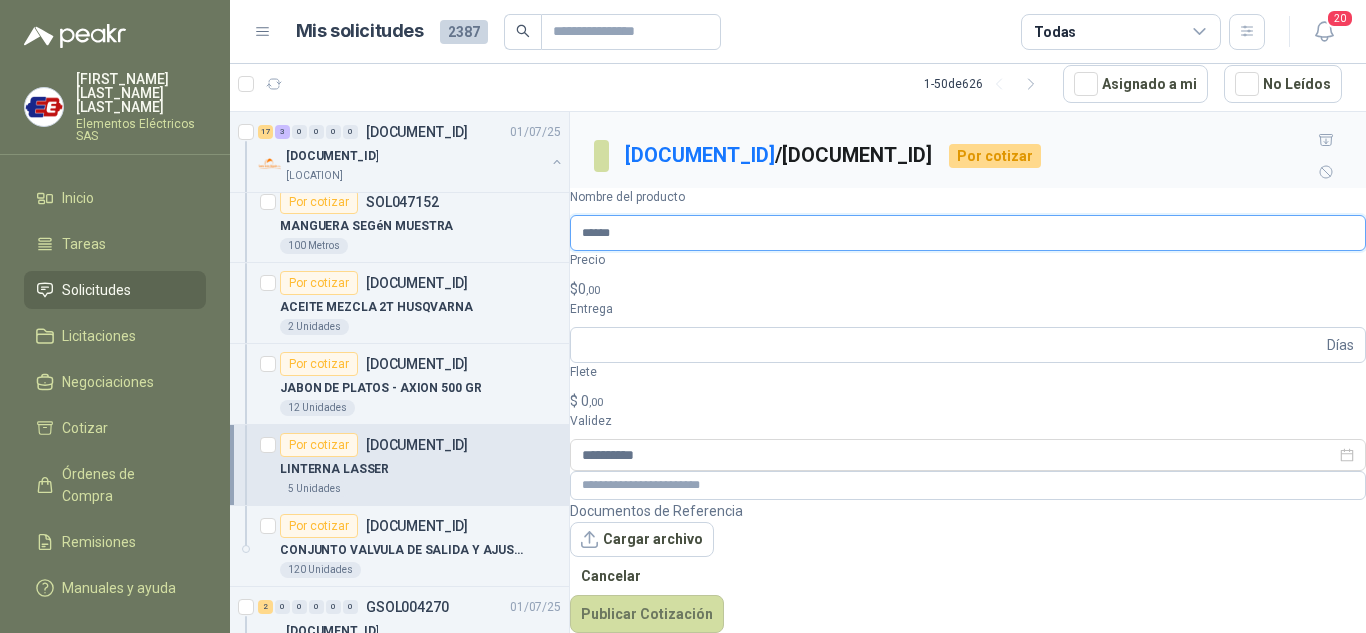 type on "**********" 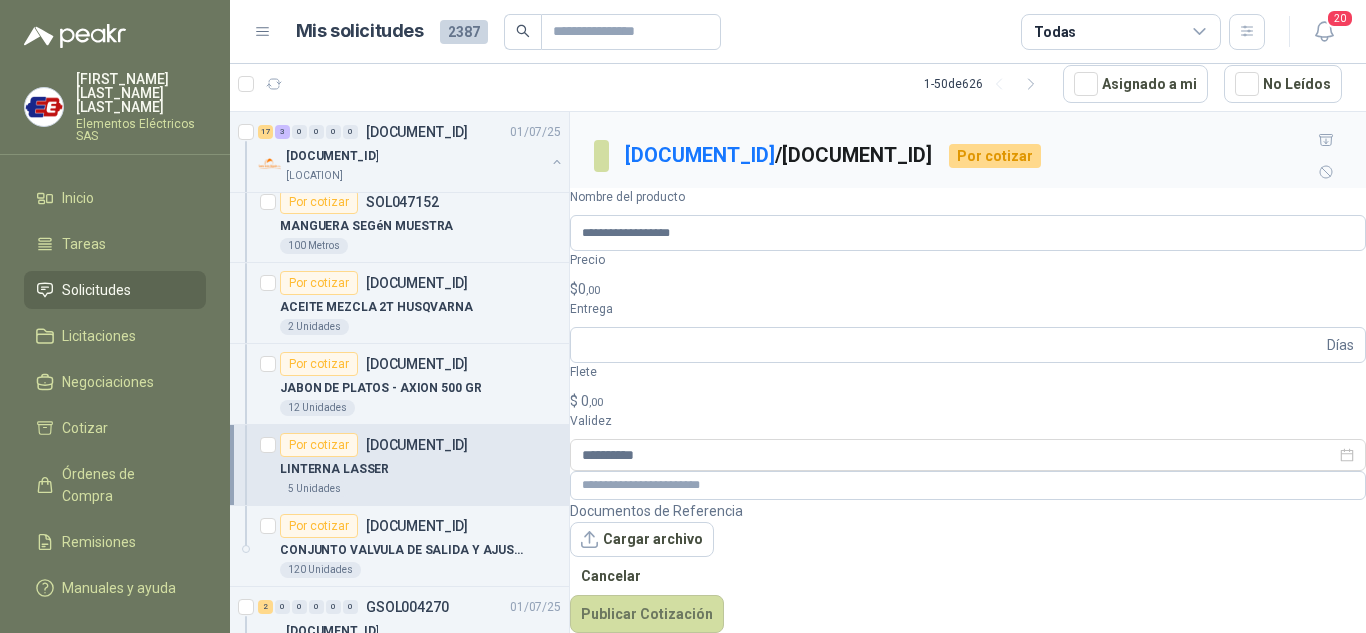 click on "0 ,00" at bounding box center (589, 289) 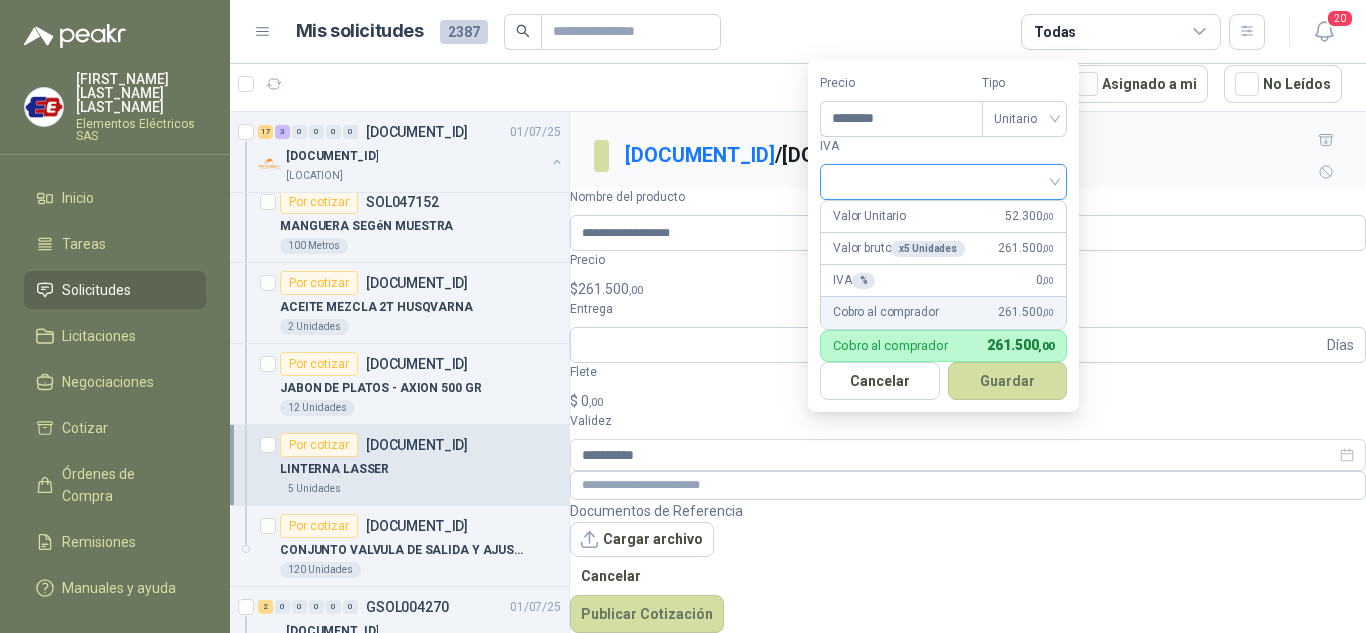 click at bounding box center [943, 182] 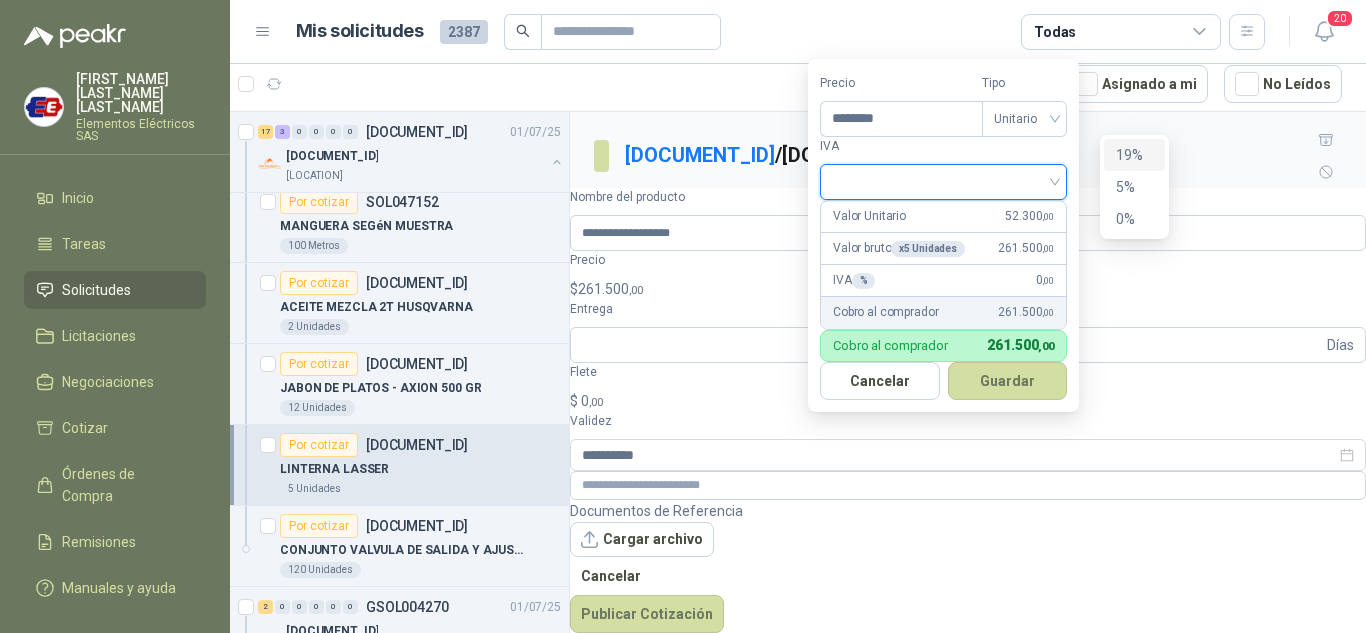 drag, startPoint x: 1135, startPoint y: 154, endPoint x: 1098, endPoint y: 368, distance: 217.17505 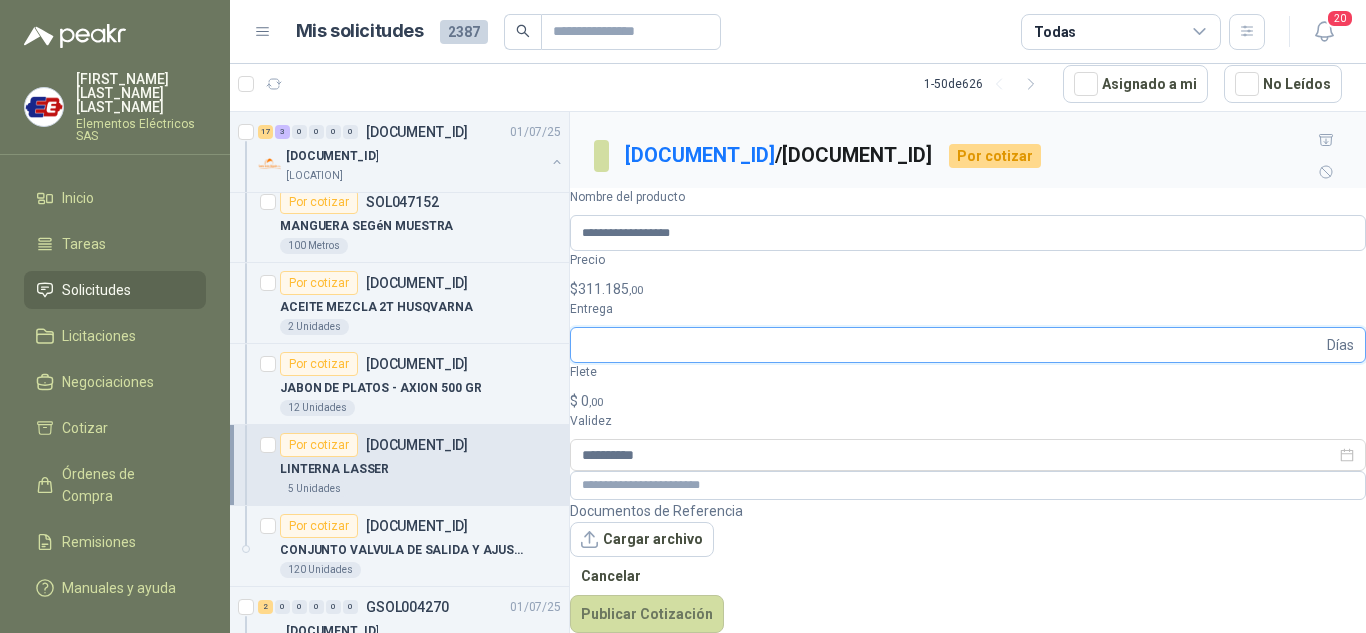 click on "Entrega" at bounding box center (952, 345) 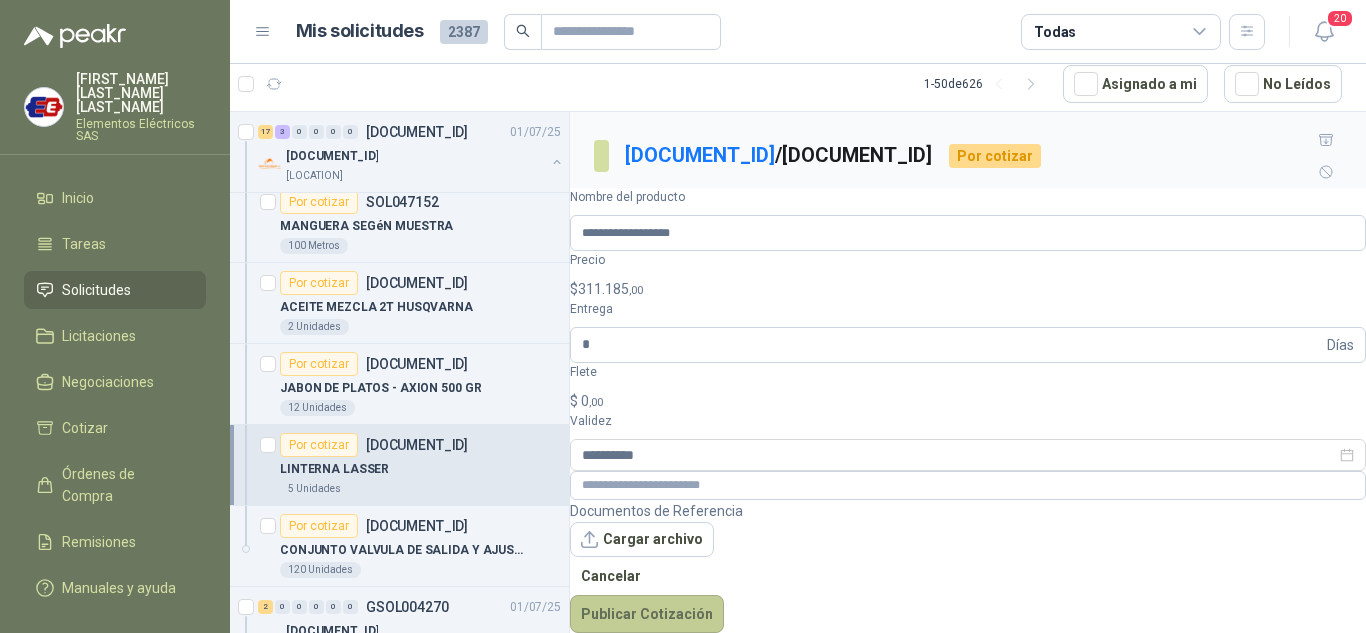 click on "Publicar Cotización" at bounding box center [647, 614] 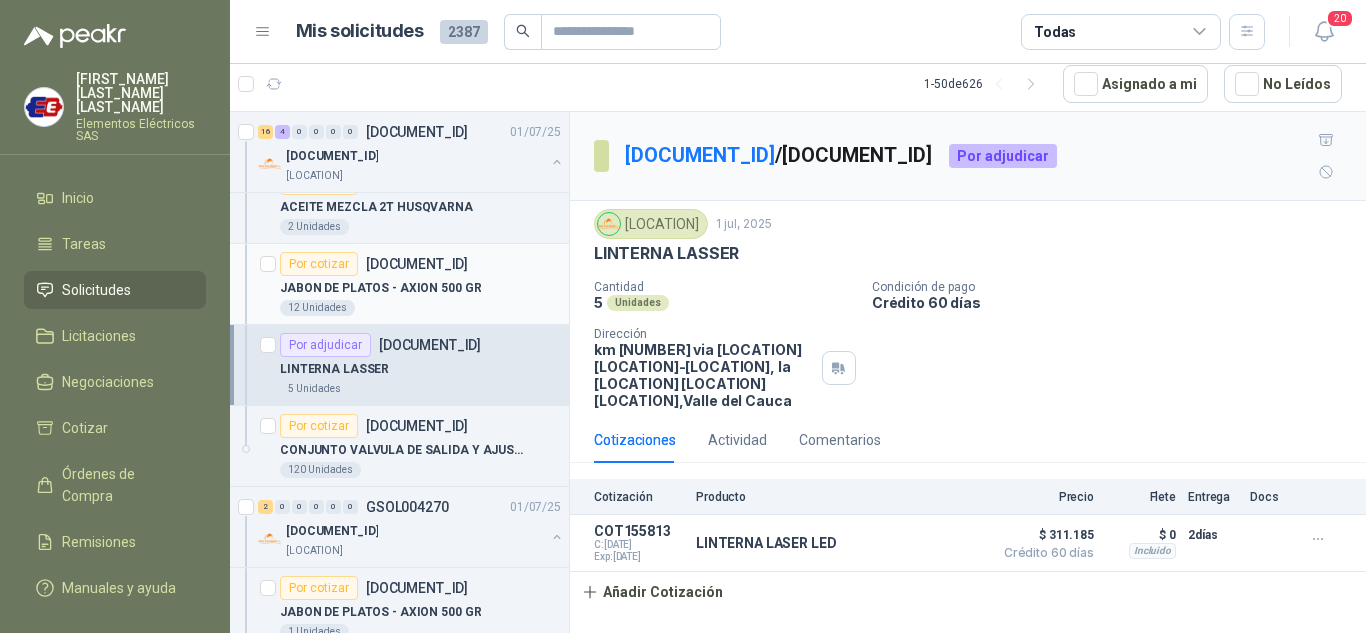 scroll, scrollTop: 2500, scrollLeft: 0, axis: vertical 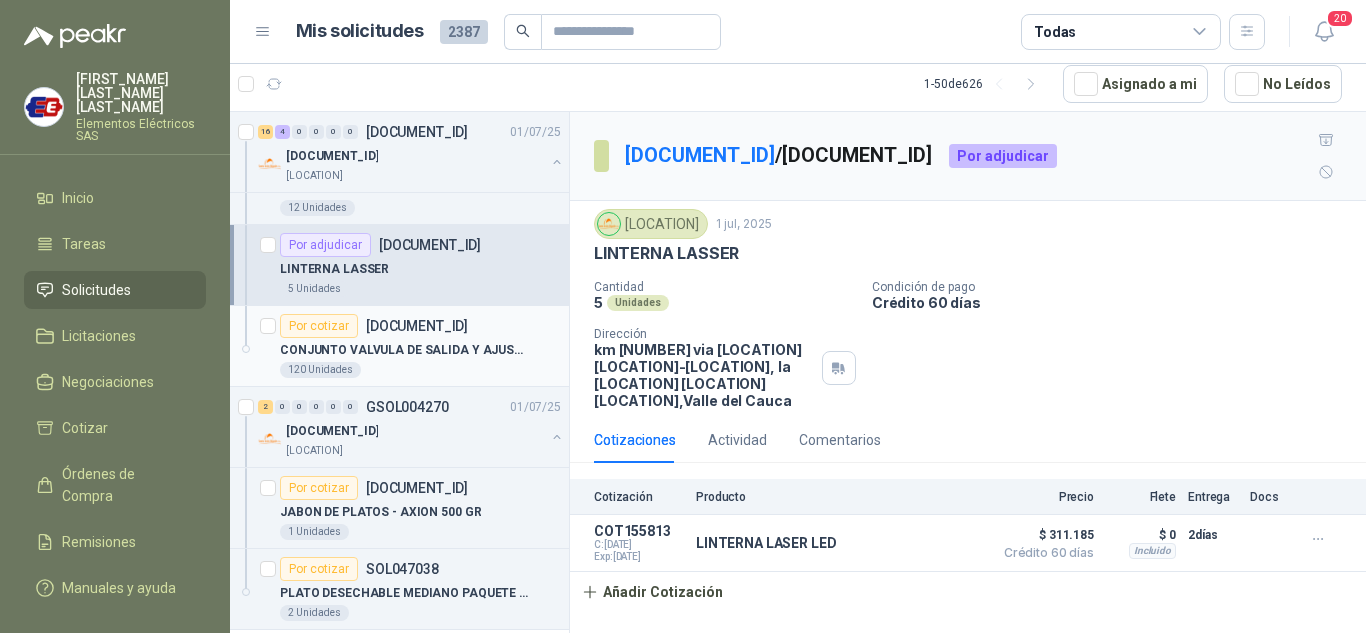 click on "Por cotizar" at bounding box center (319, 326) 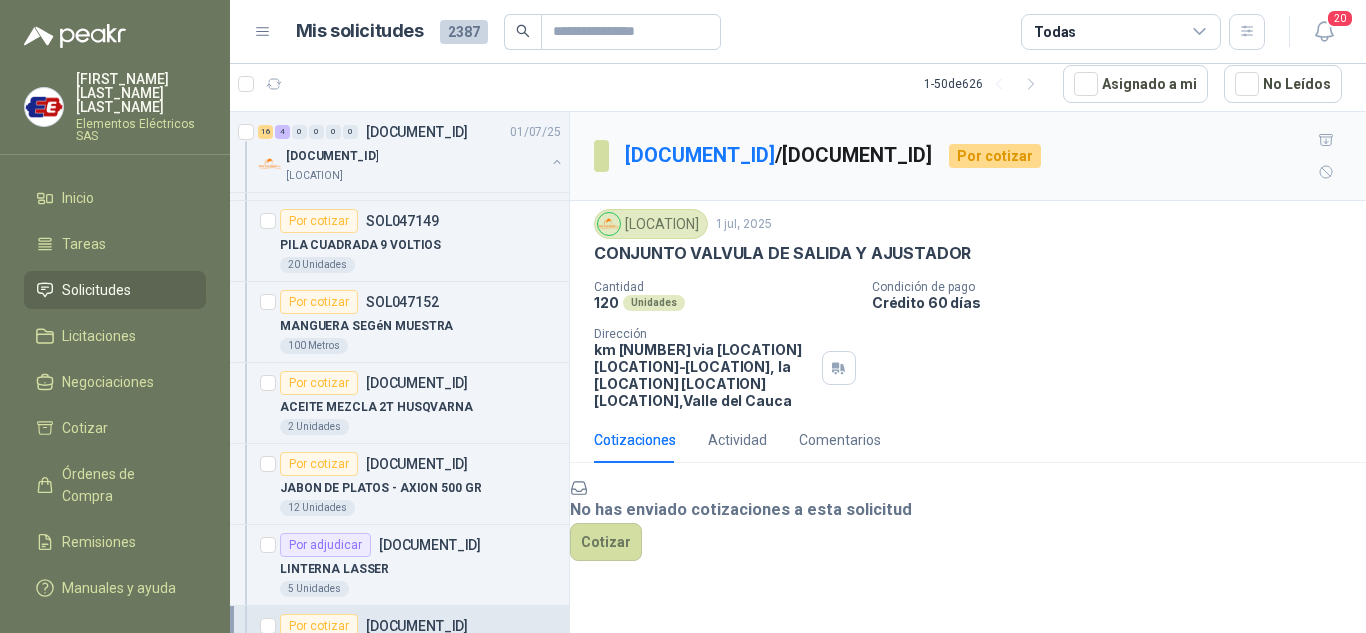 scroll, scrollTop: 2100, scrollLeft: 0, axis: vertical 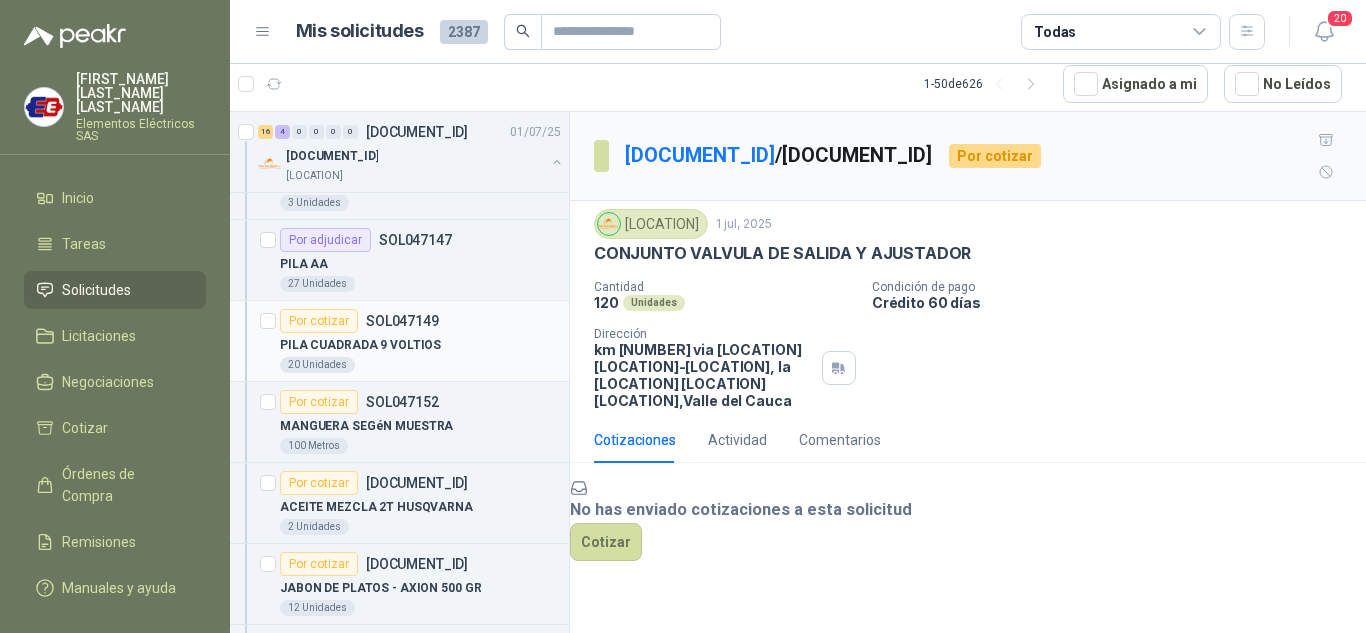 click on "Por cotizar" at bounding box center [319, 321] 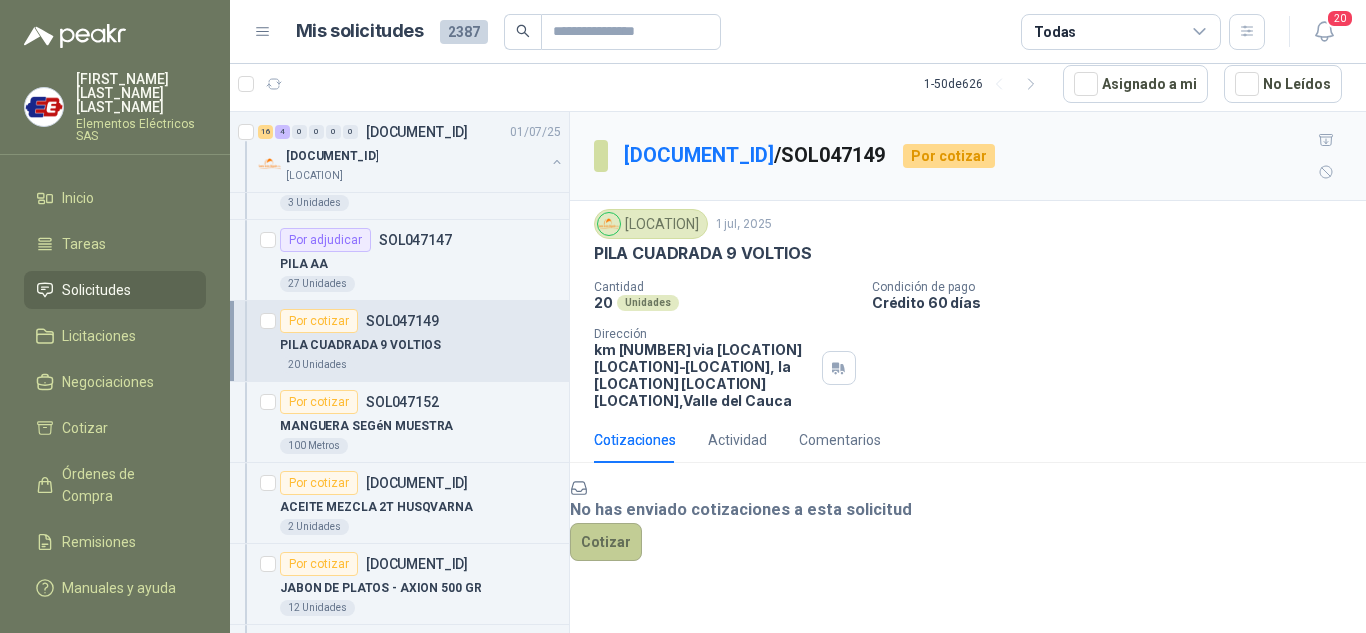 click on "Cotizar" at bounding box center (606, 542) 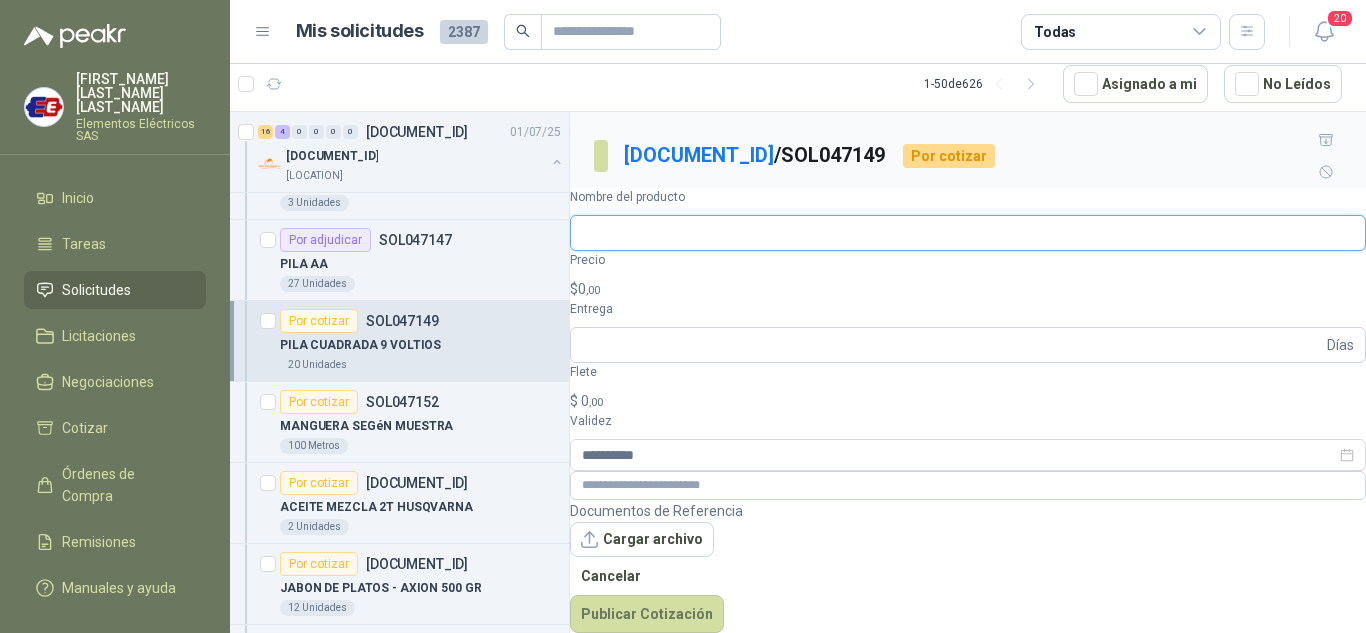 click on "Nombre del producto" at bounding box center (968, 233) 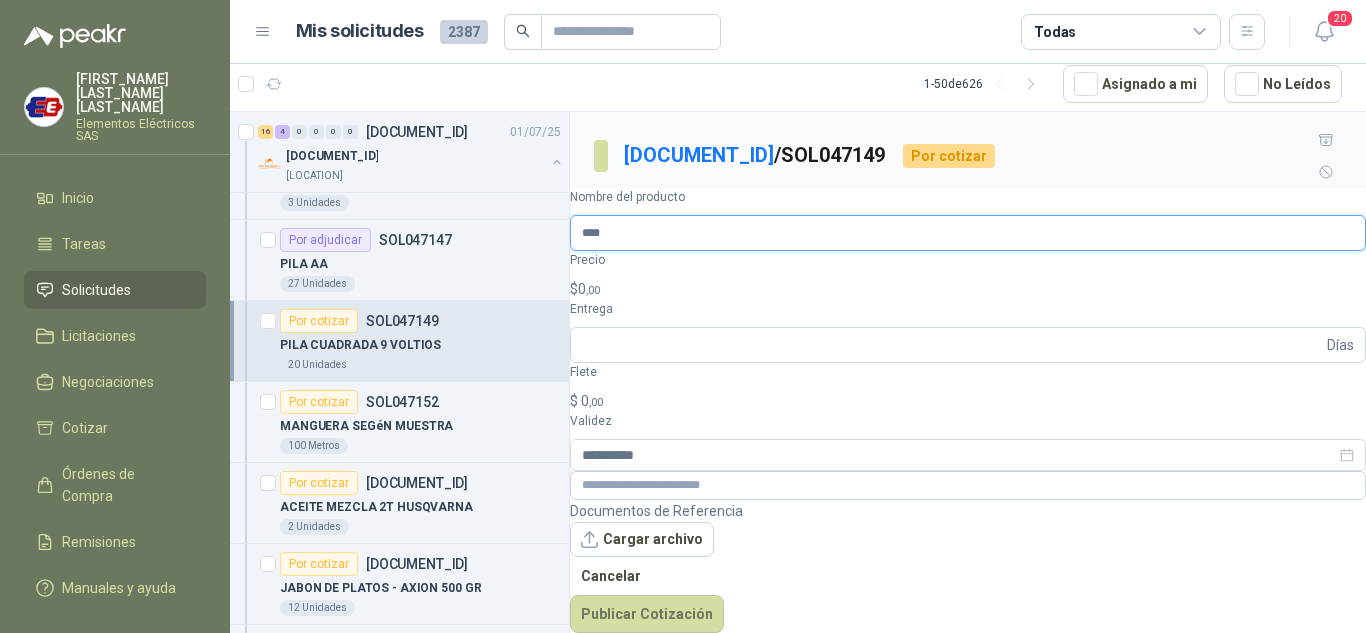 type on "**********" 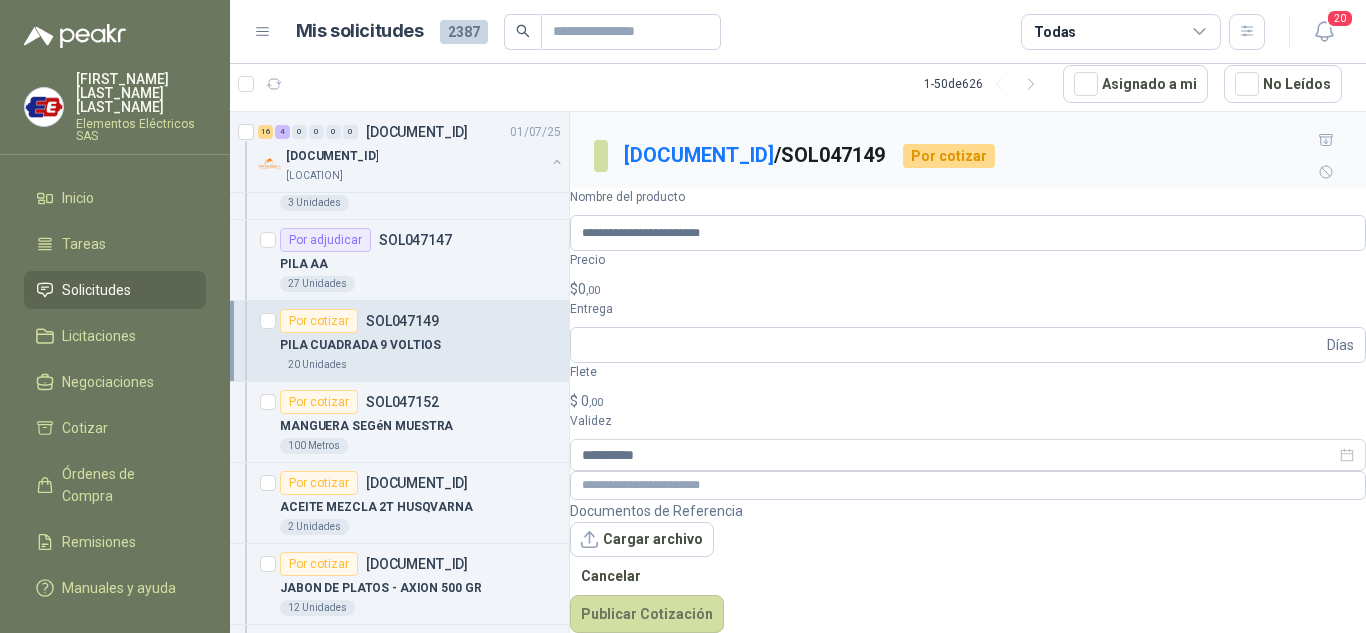 click on ",00" at bounding box center [593, 290] 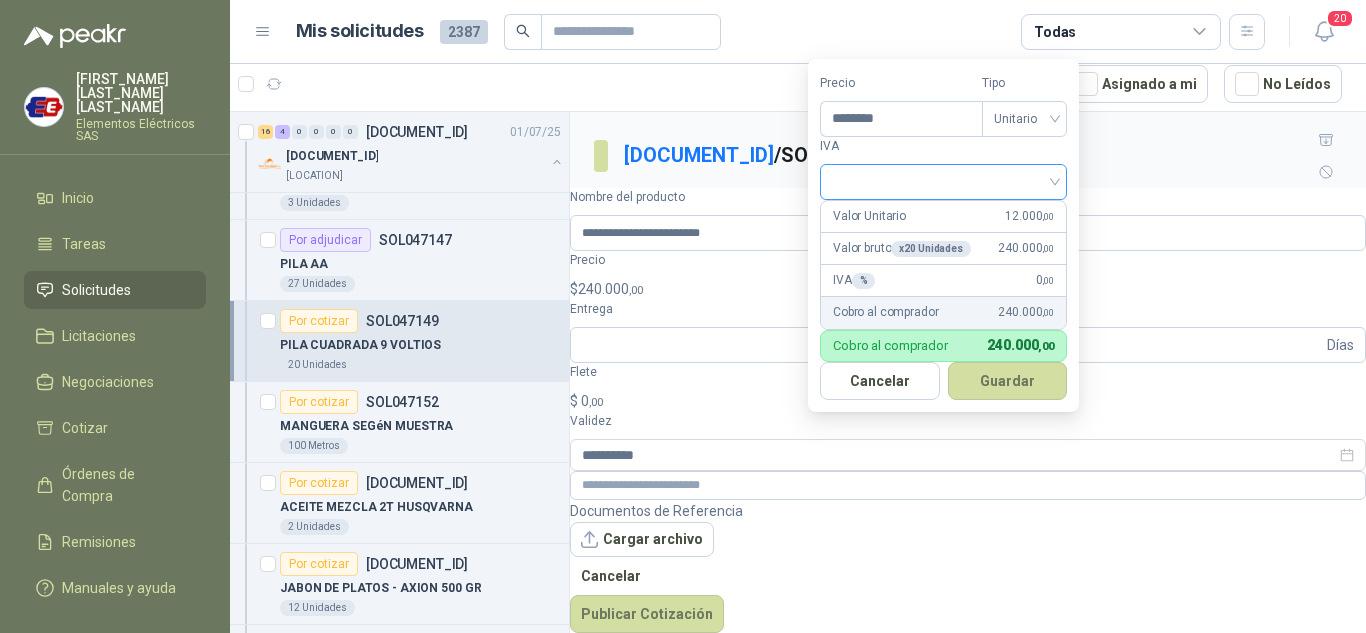 type on "********" 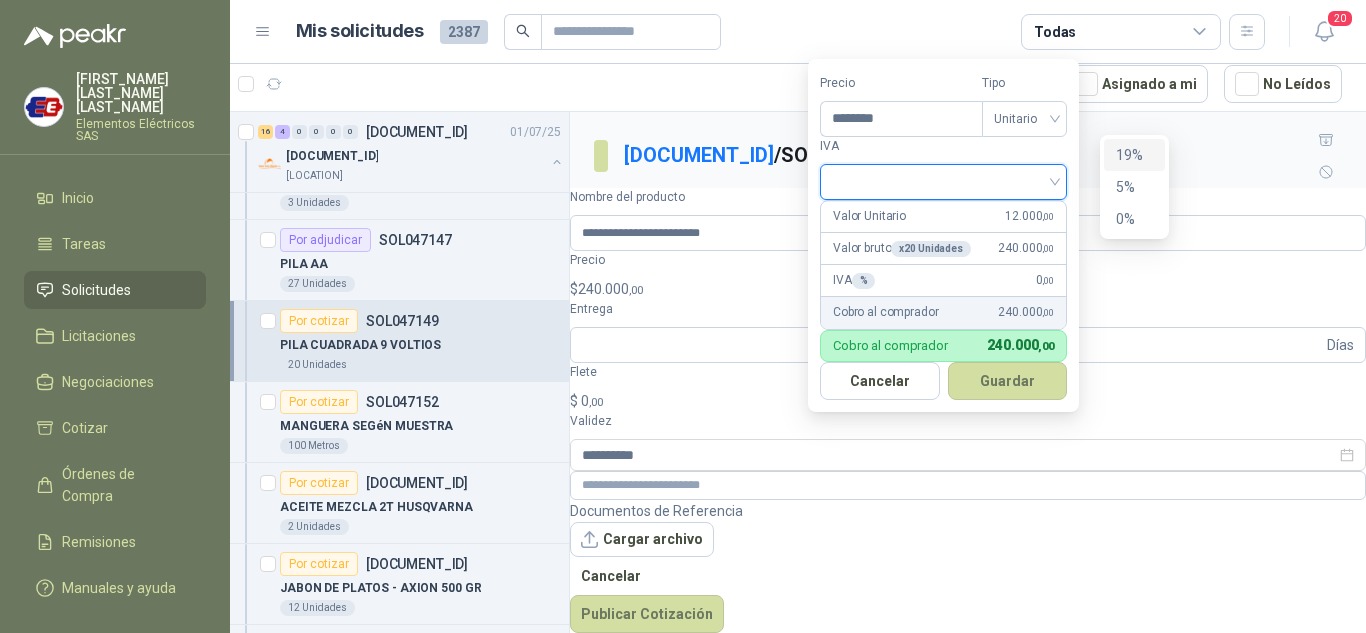 click at bounding box center (943, 180) 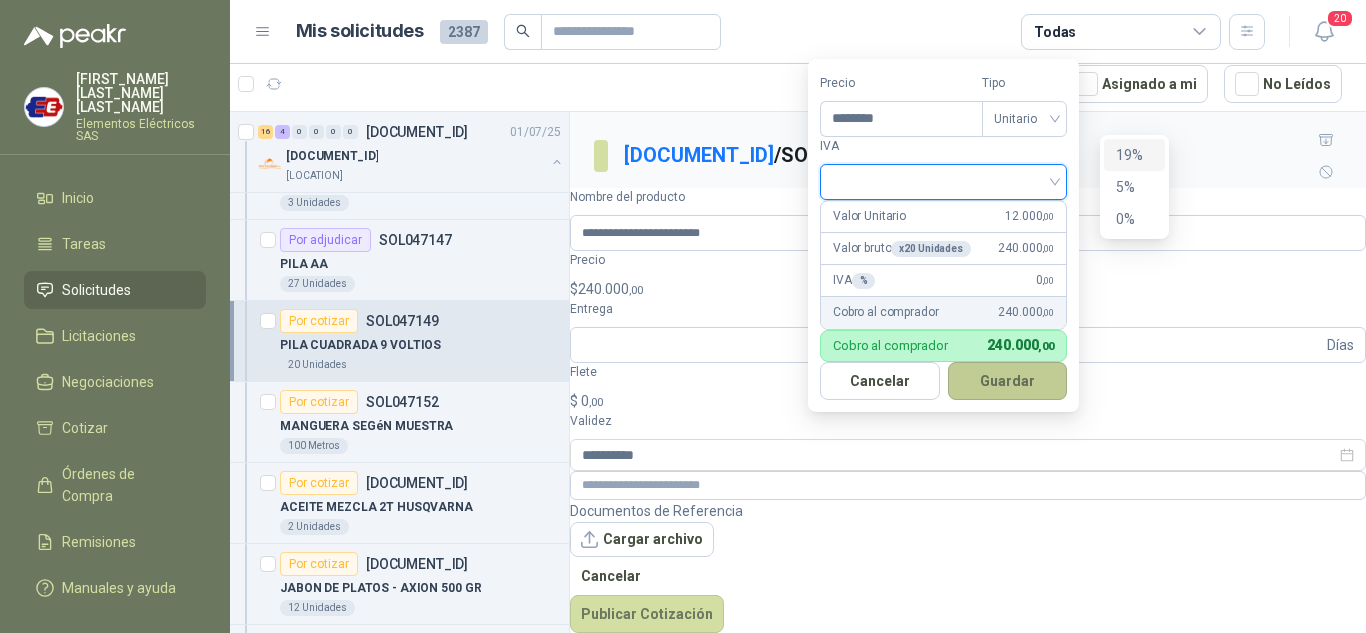drag, startPoint x: 1137, startPoint y: 152, endPoint x: 1146, endPoint y: 374, distance: 222.18236 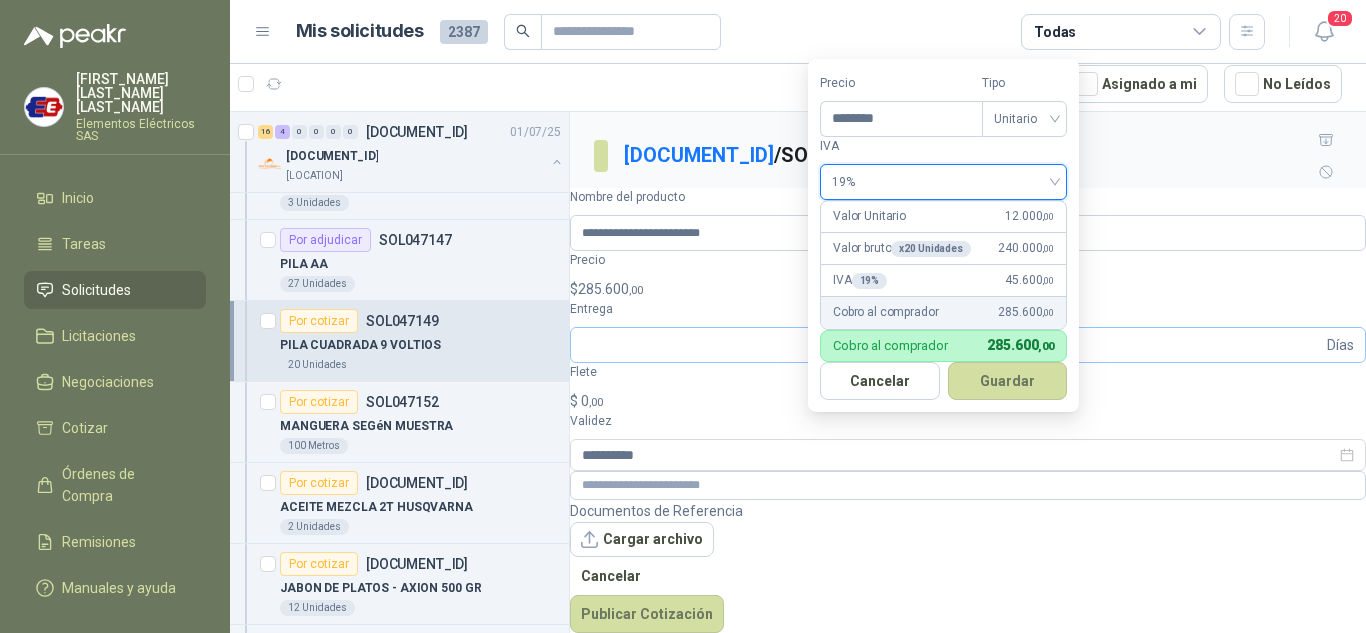 click on "Días" at bounding box center (1340, 345) 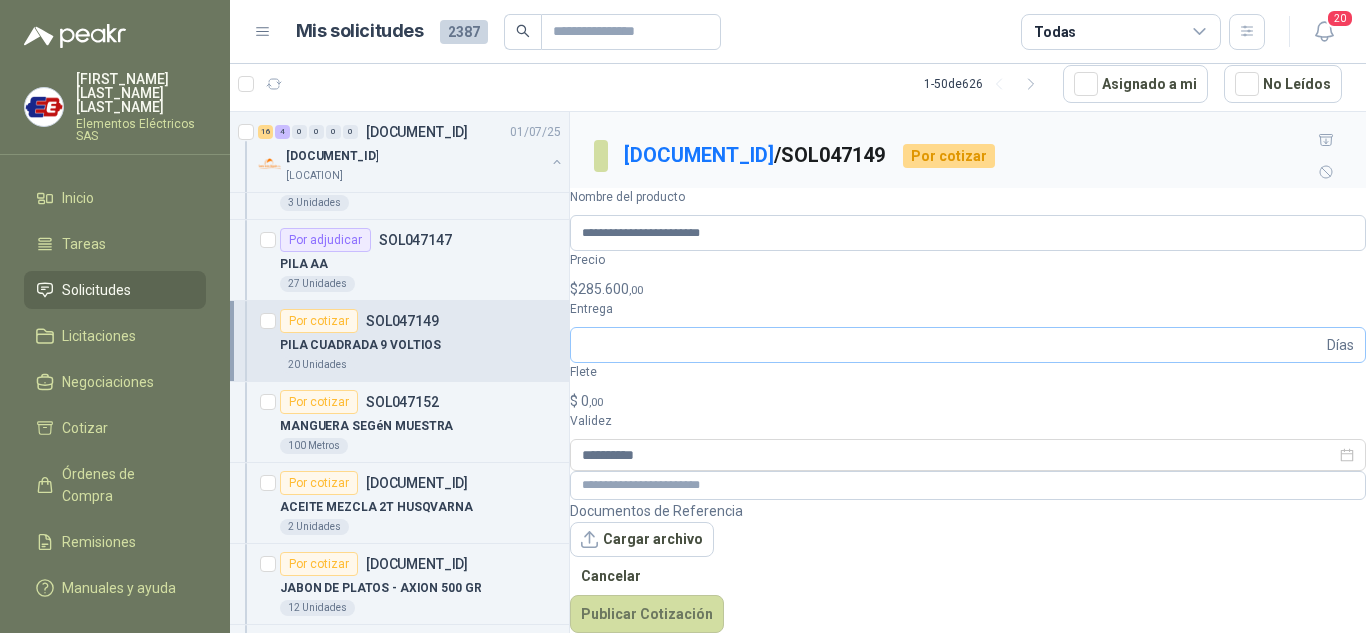click on "Días" at bounding box center (1340, 345) 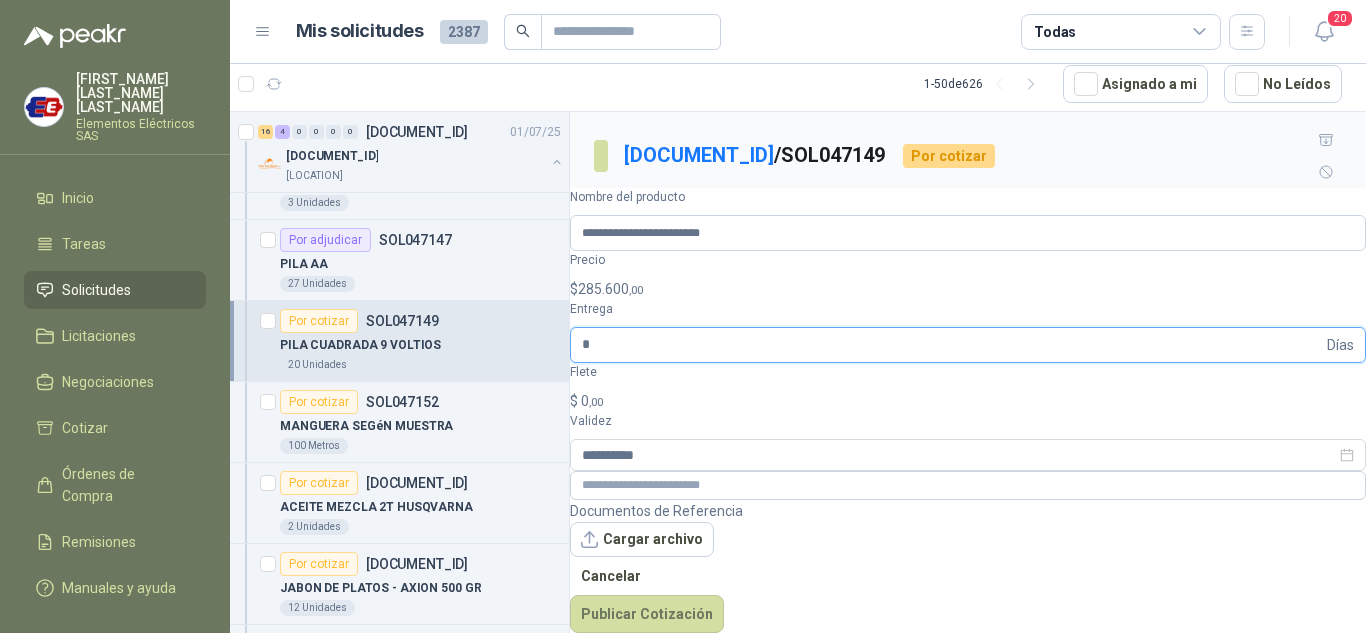 type on "*" 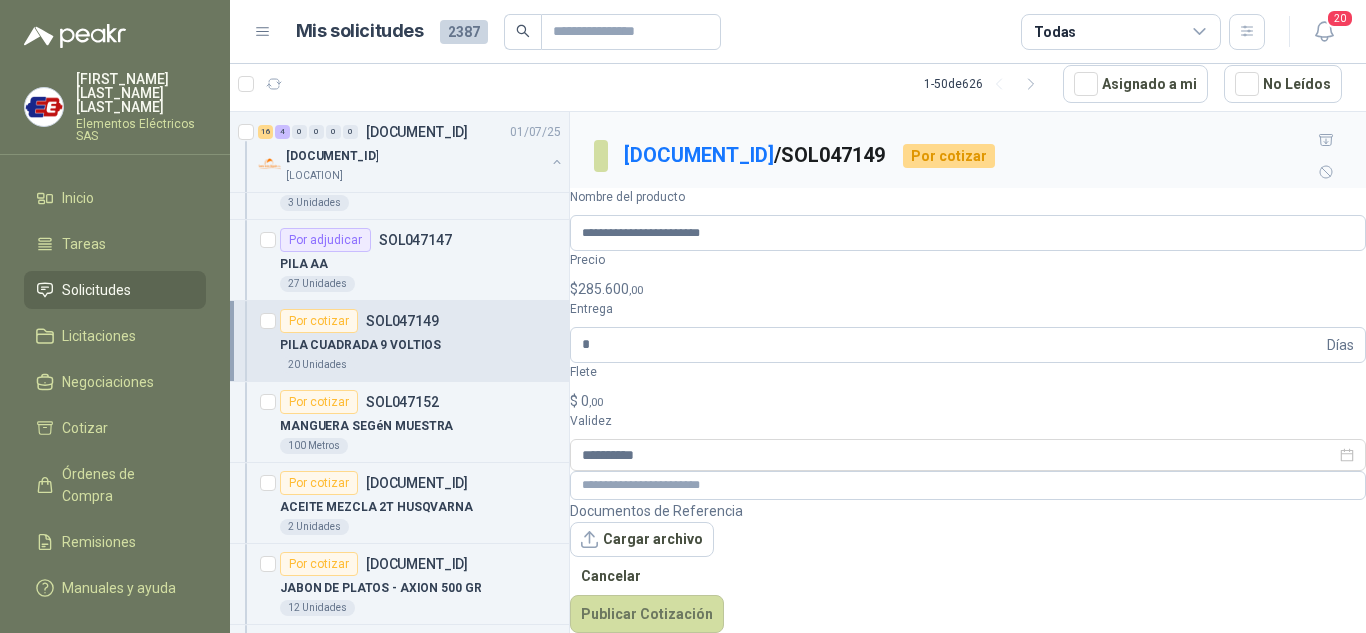 click on "Flete" at bounding box center (968, 260) 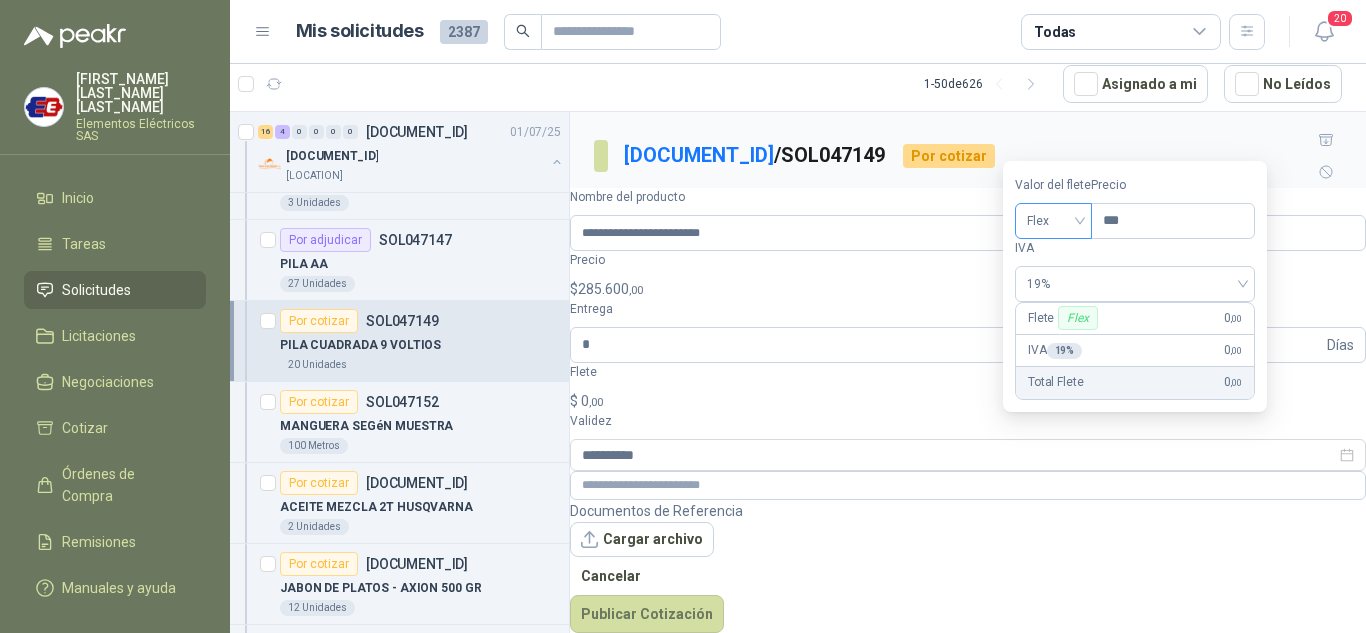 click on "Flex" at bounding box center [1053, 221] 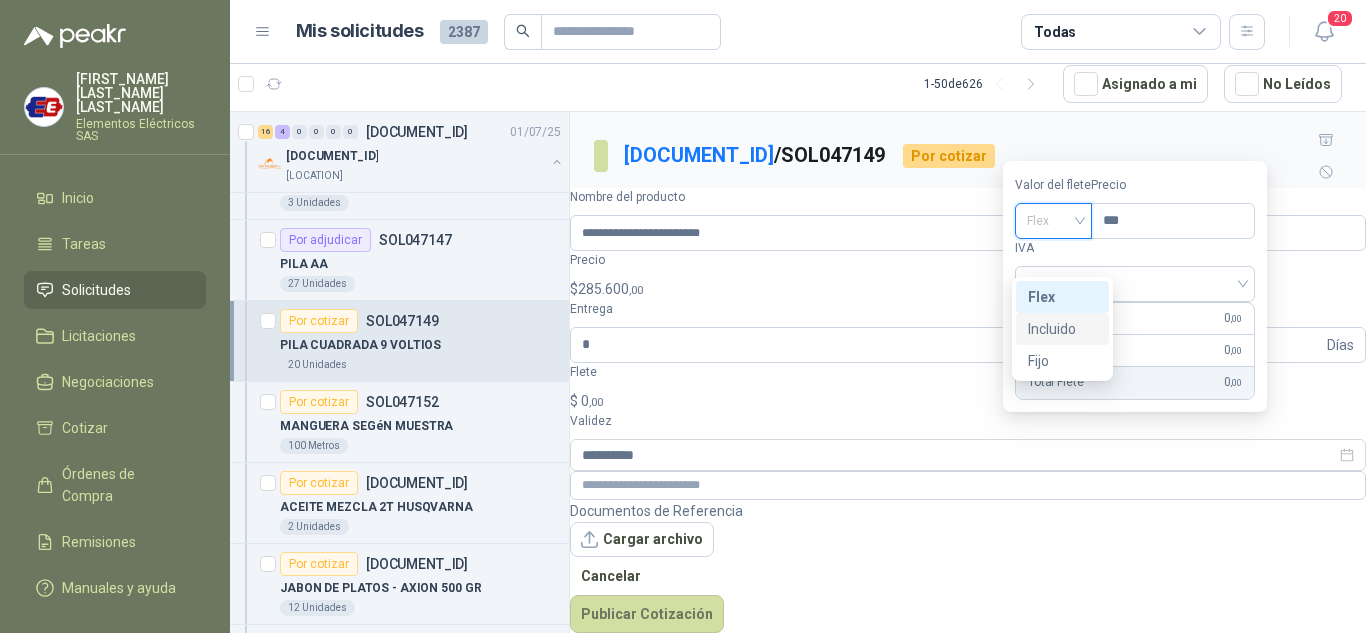click on "Incluido" at bounding box center (0, 0) 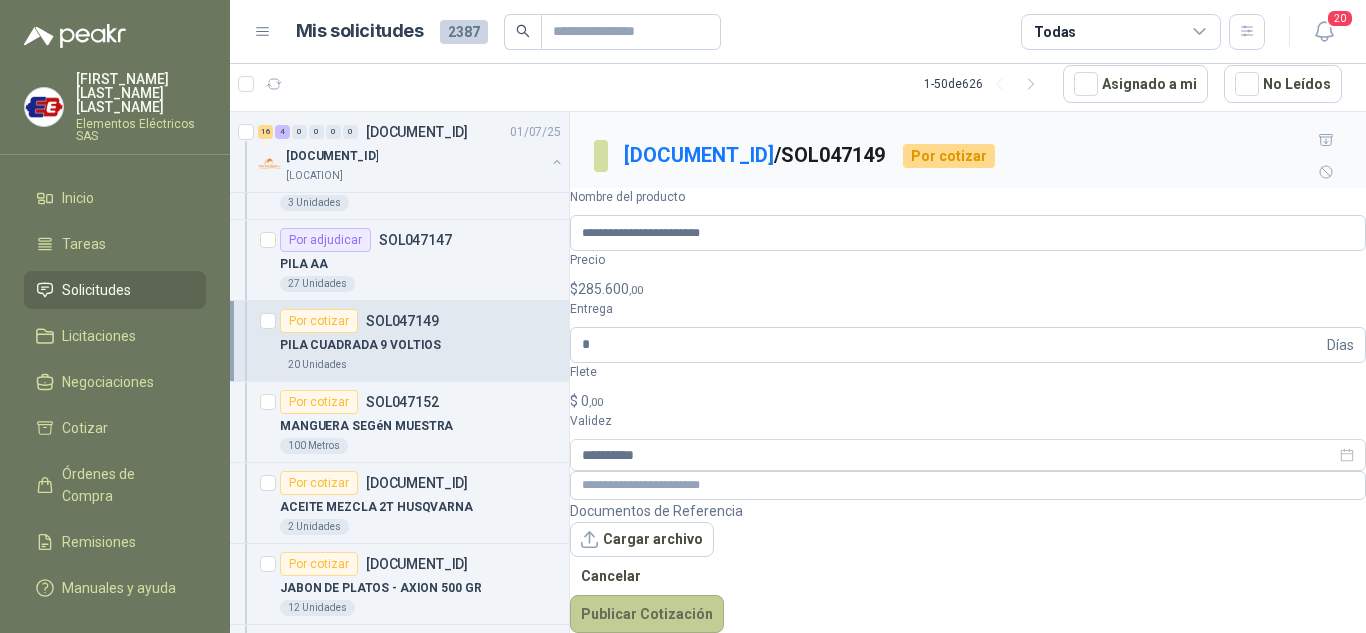 click on "Publicar Cotización" at bounding box center [647, 614] 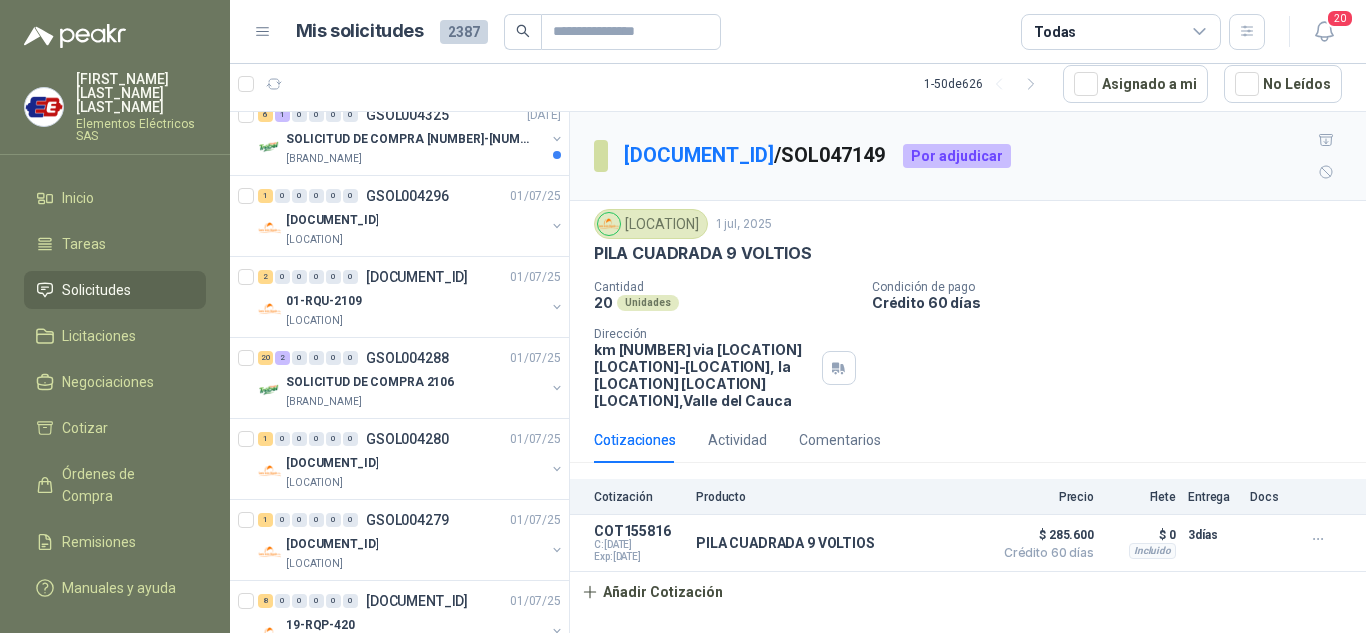 scroll, scrollTop: 100, scrollLeft: 0, axis: vertical 